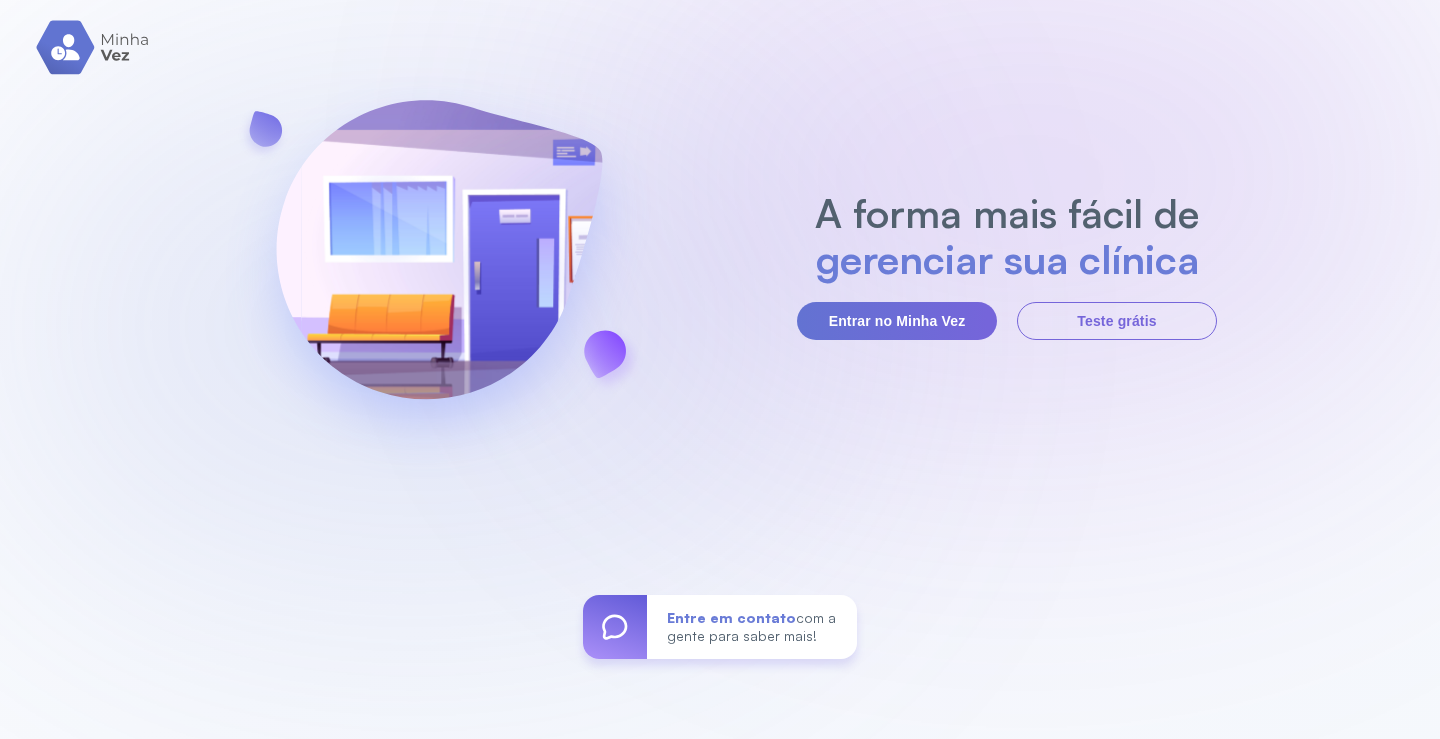 scroll, scrollTop: 0, scrollLeft: 0, axis: both 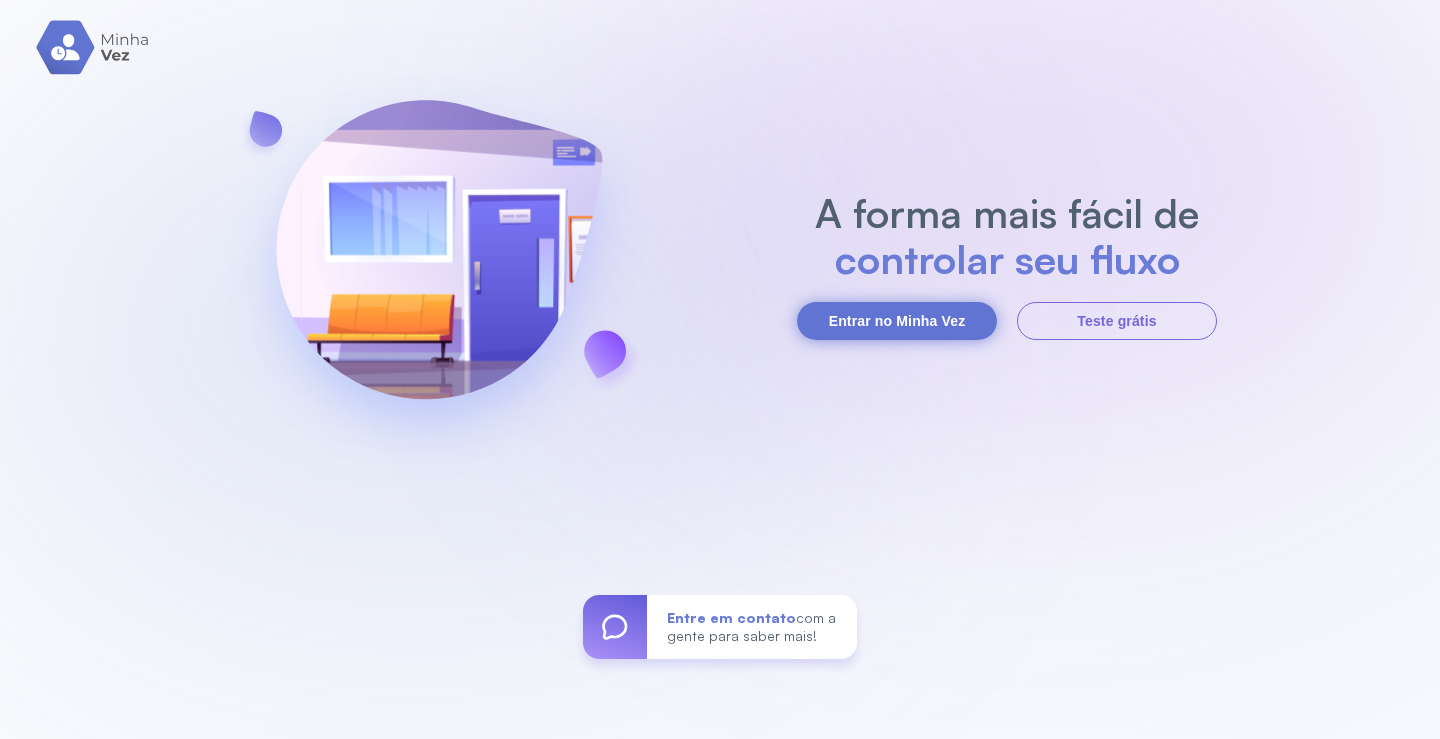 click on "Entrar no Minha Vez" at bounding box center [897, 321] 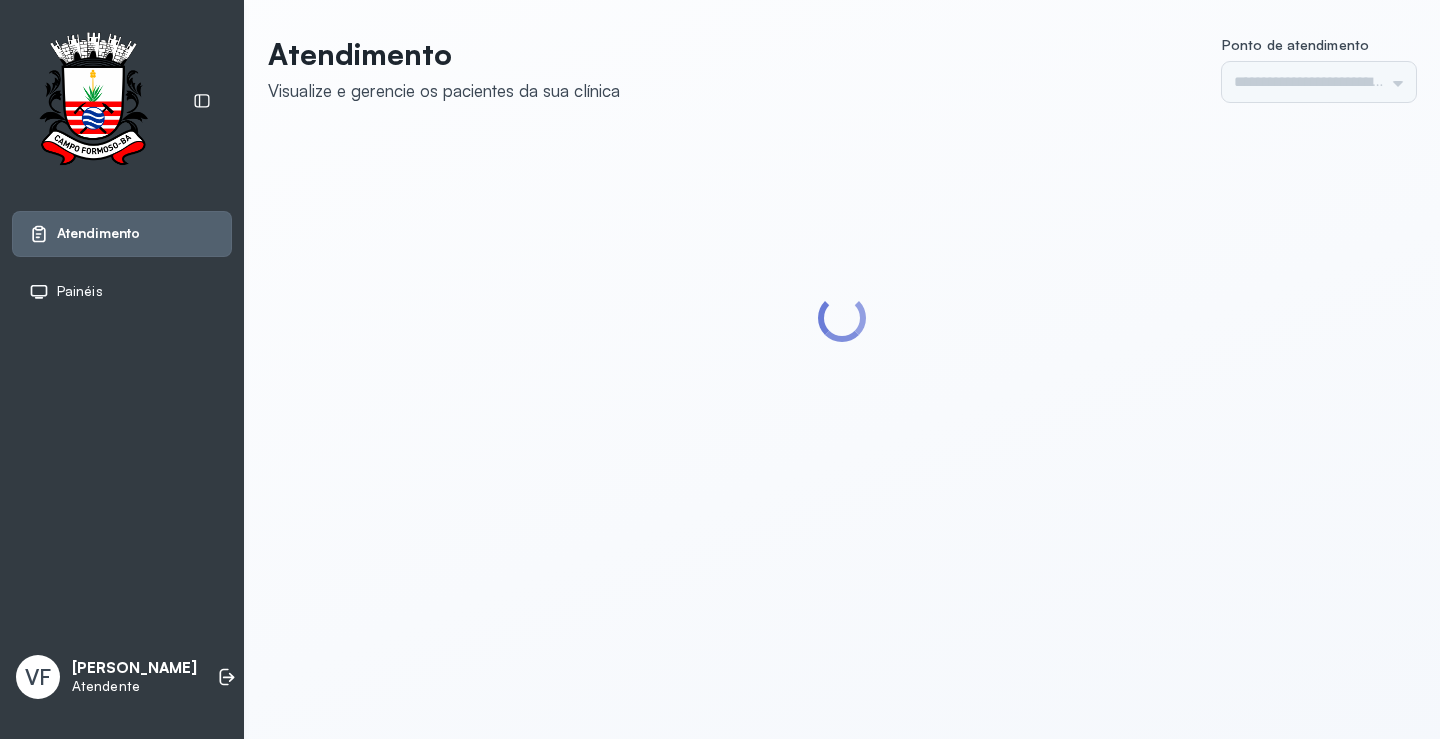 scroll, scrollTop: 0, scrollLeft: 0, axis: both 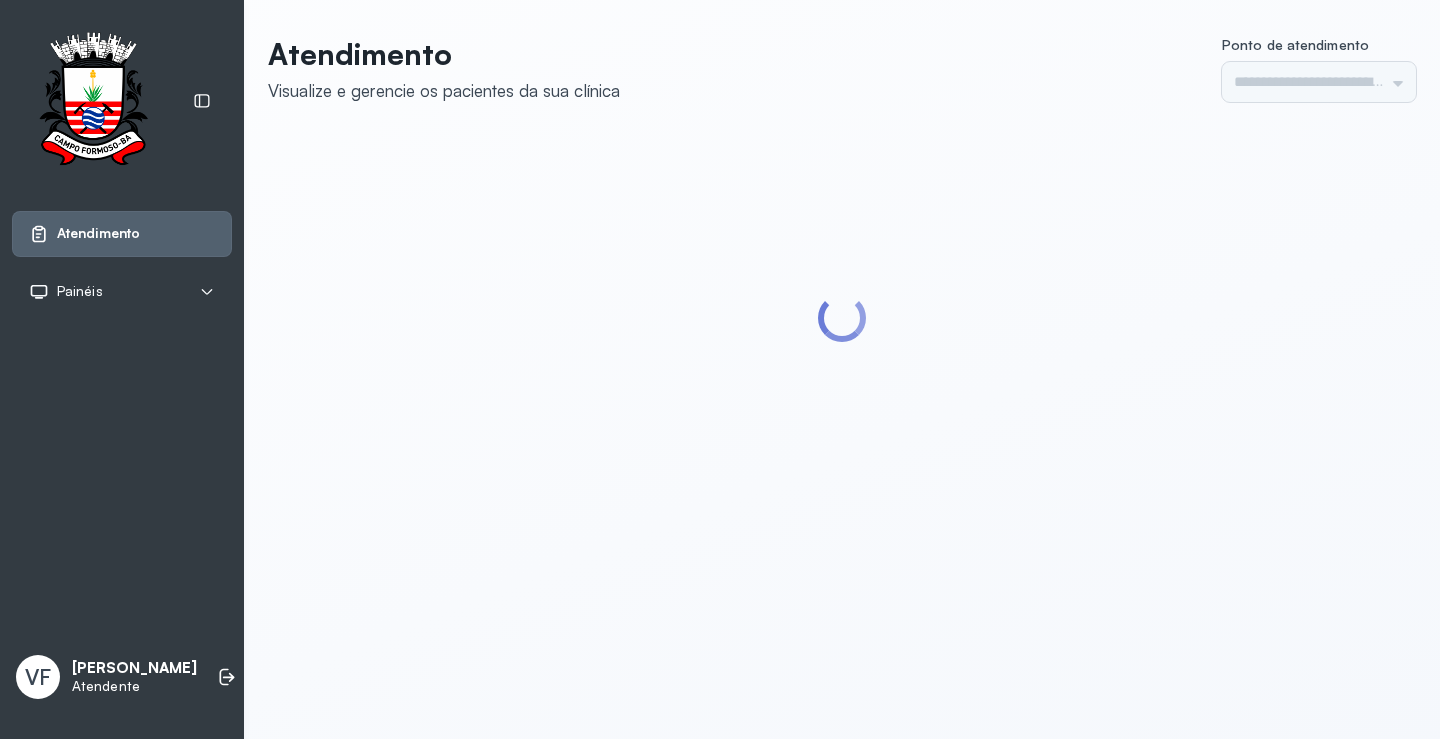 type on "*********" 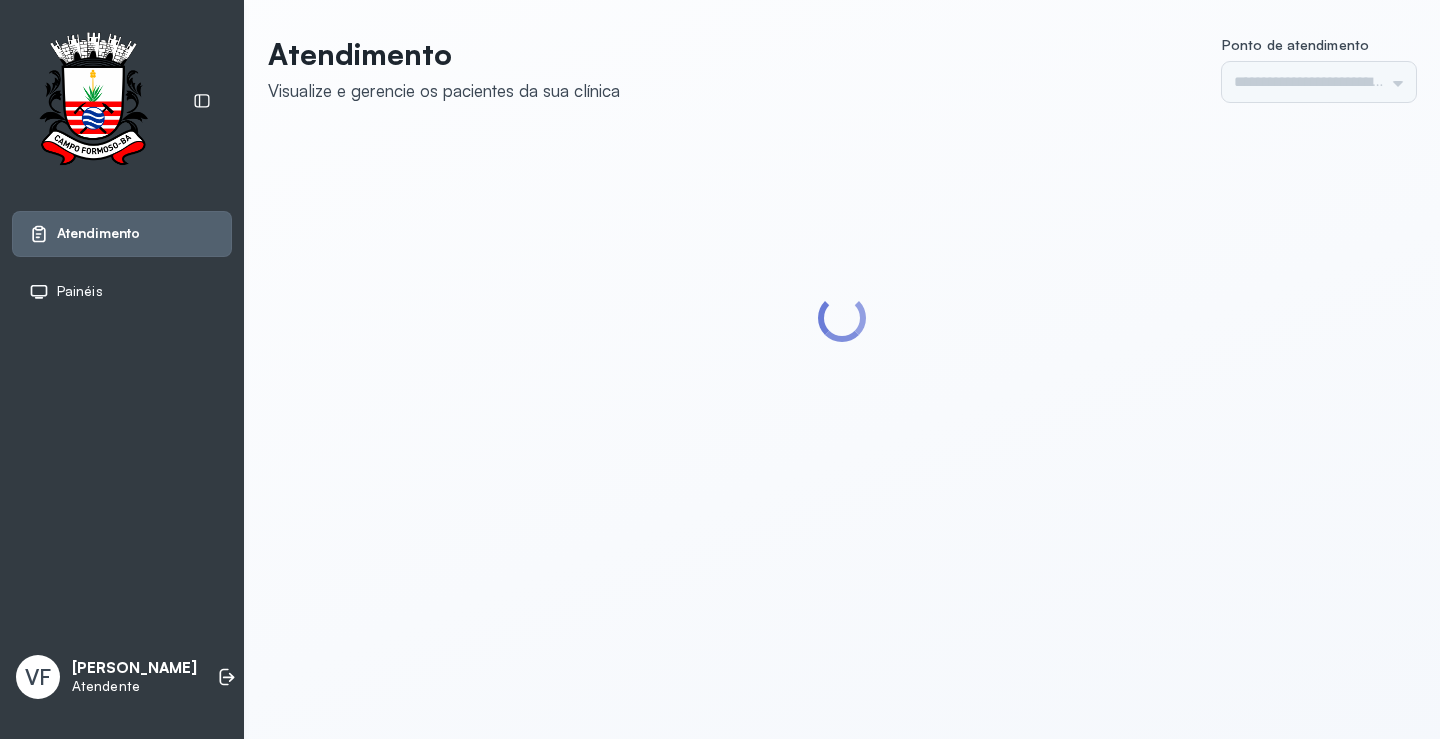 scroll, scrollTop: 0, scrollLeft: 0, axis: both 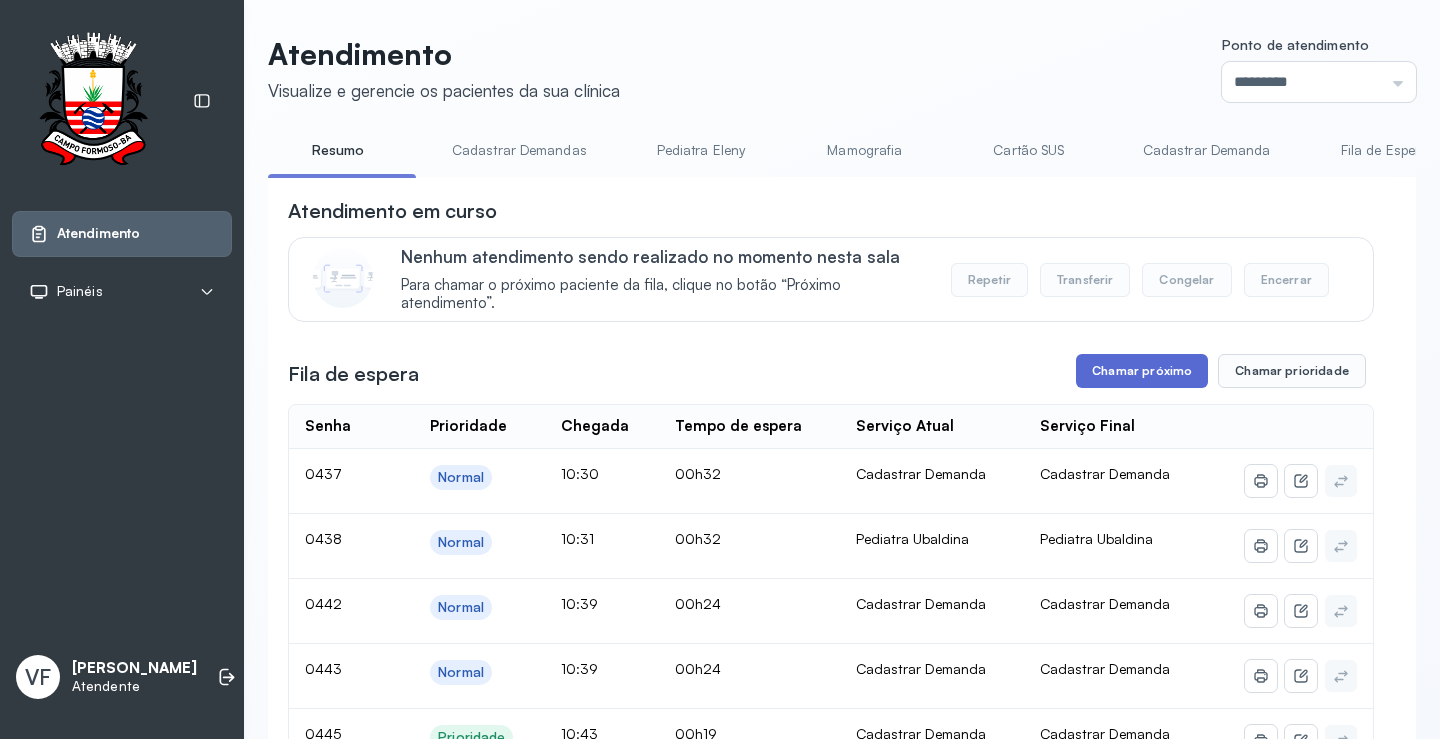 click on "Chamar próximo" at bounding box center [1142, 371] 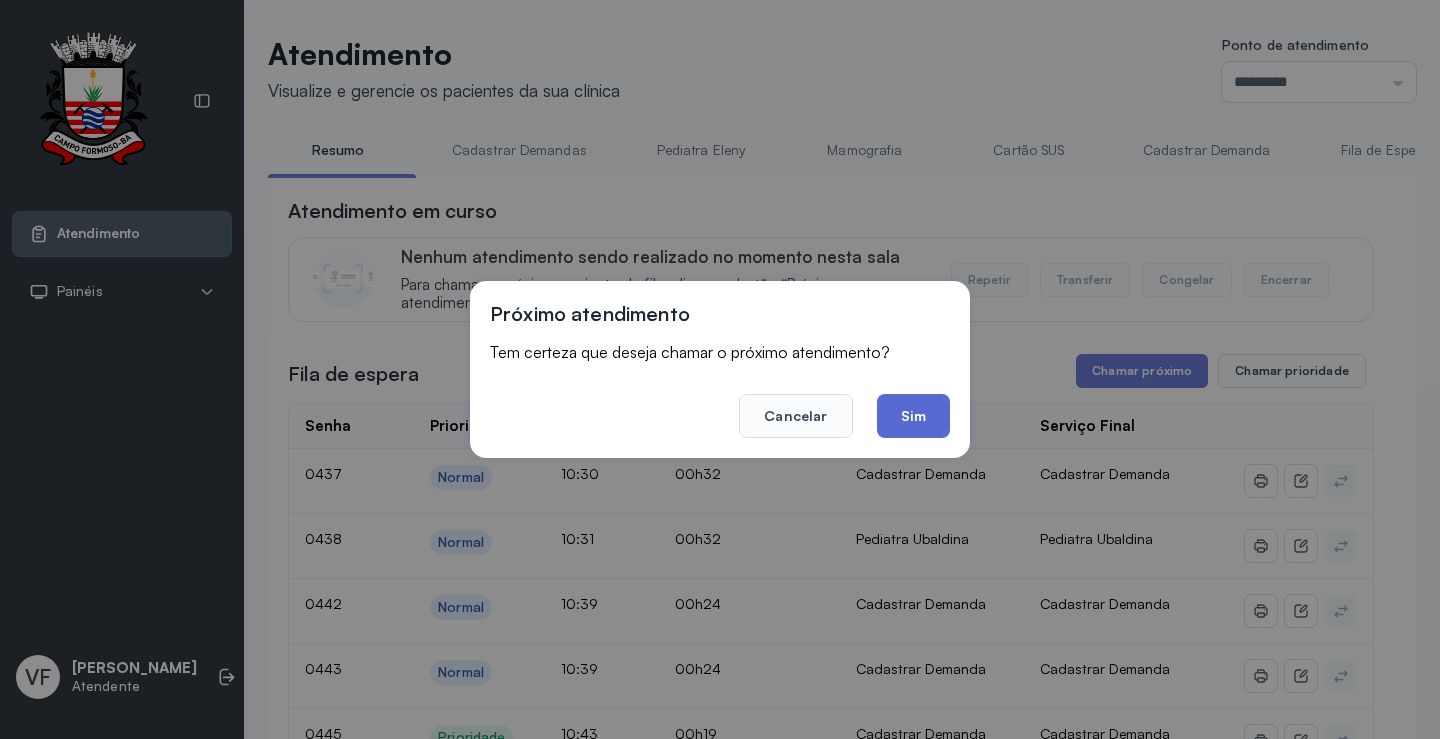 click on "Sim" 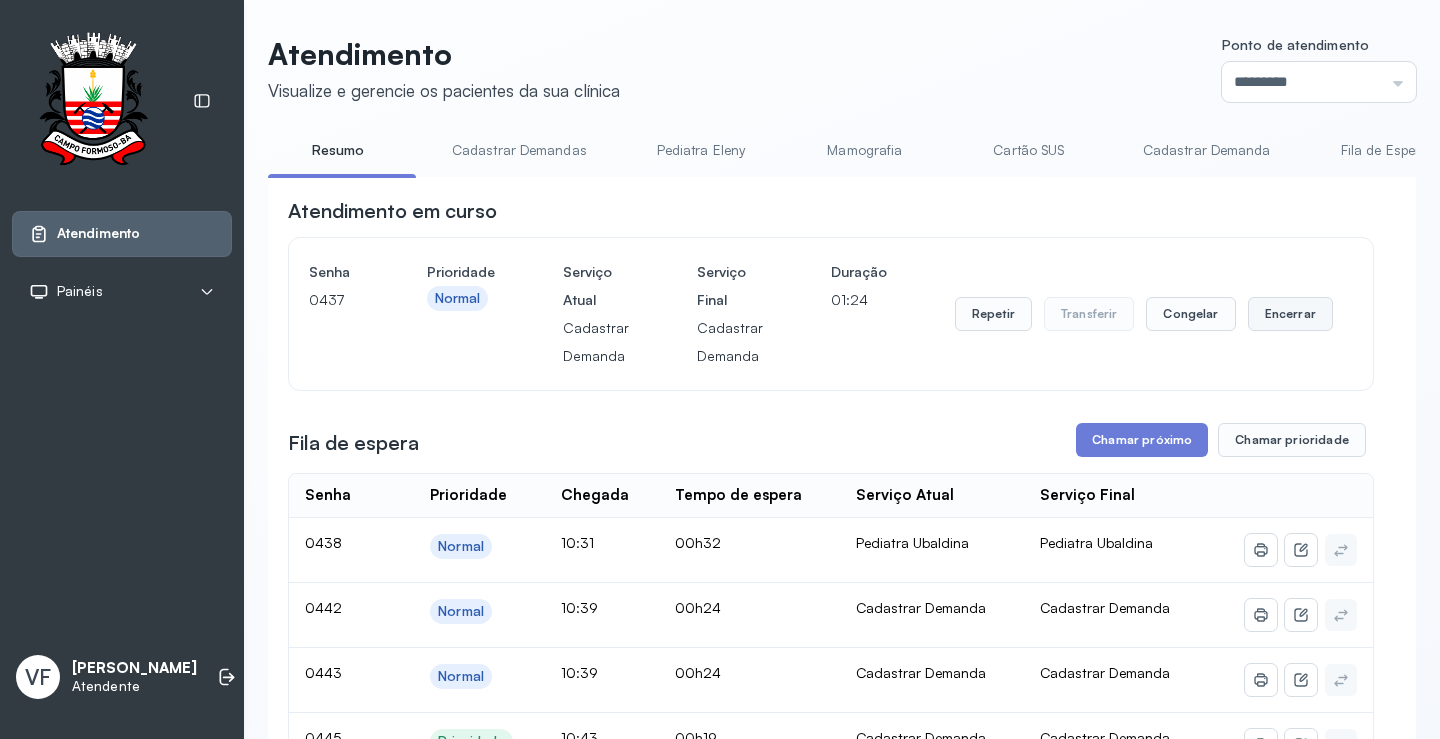 click on "Encerrar" at bounding box center (1290, 314) 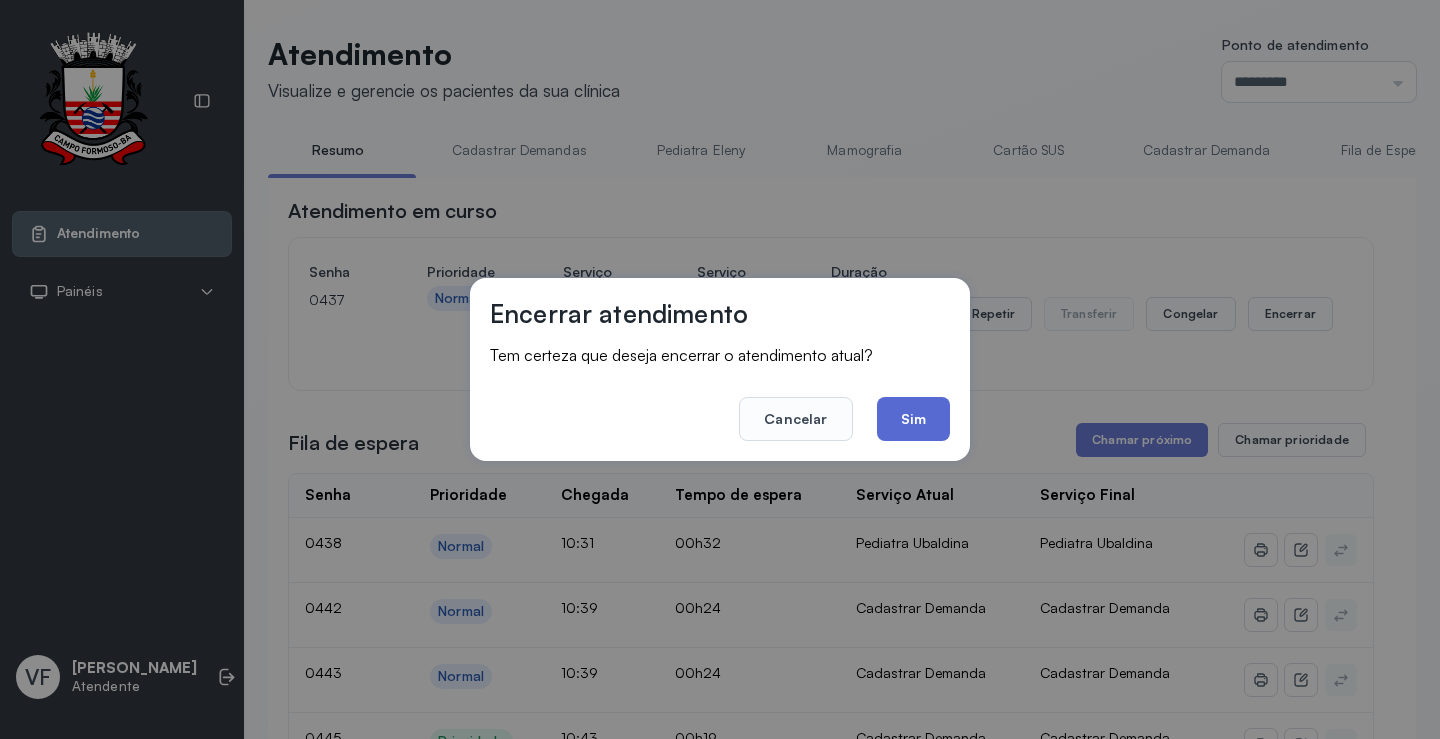 click on "Sim" 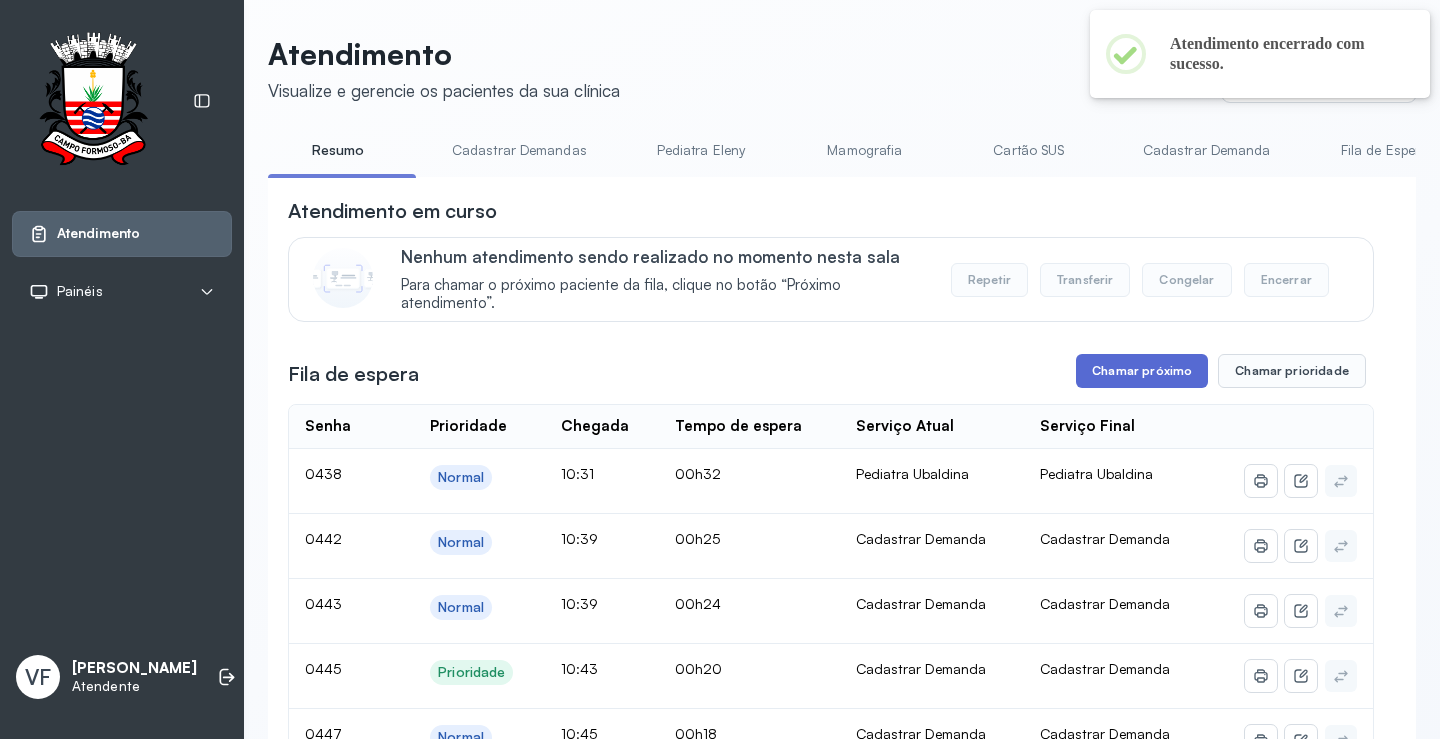 click on "Chamar próximo" at bounding box center [1142, 371] 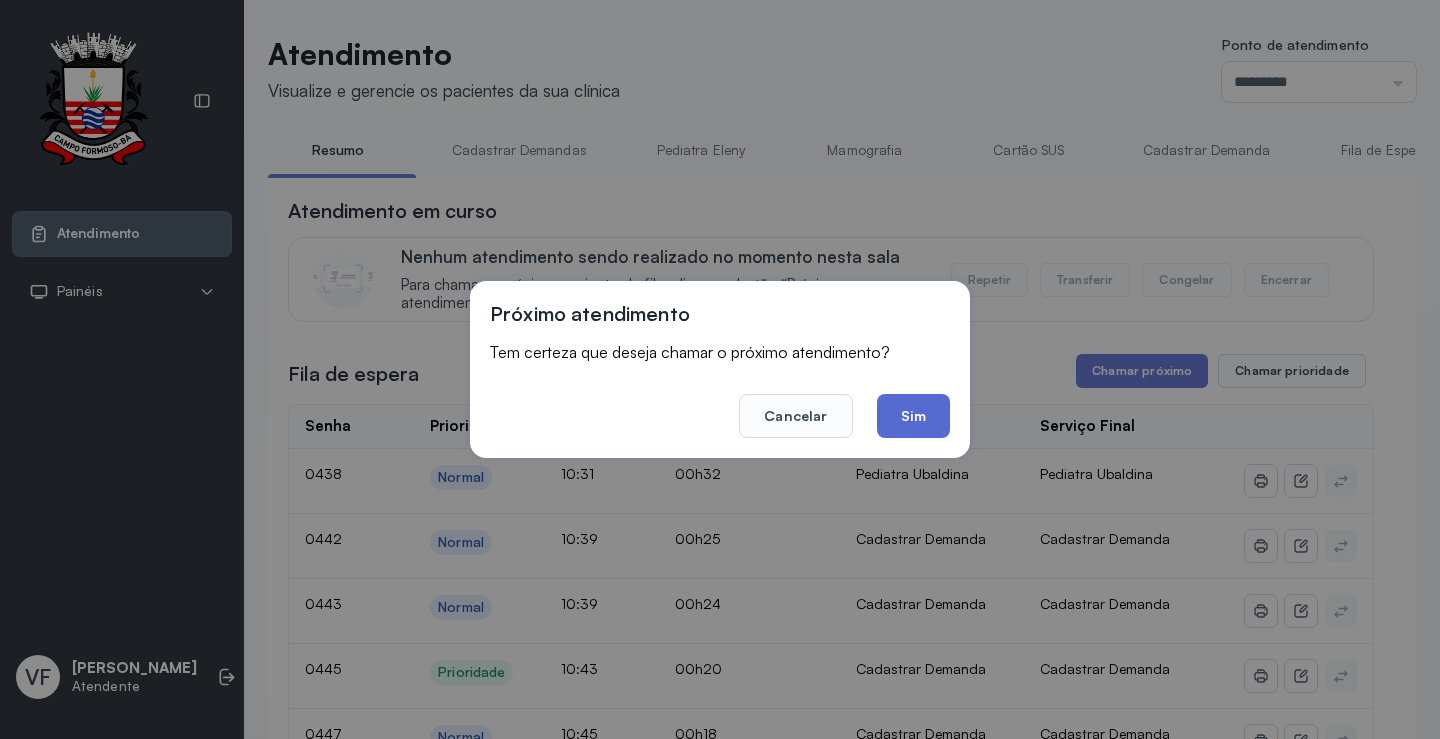 click on "Sim" 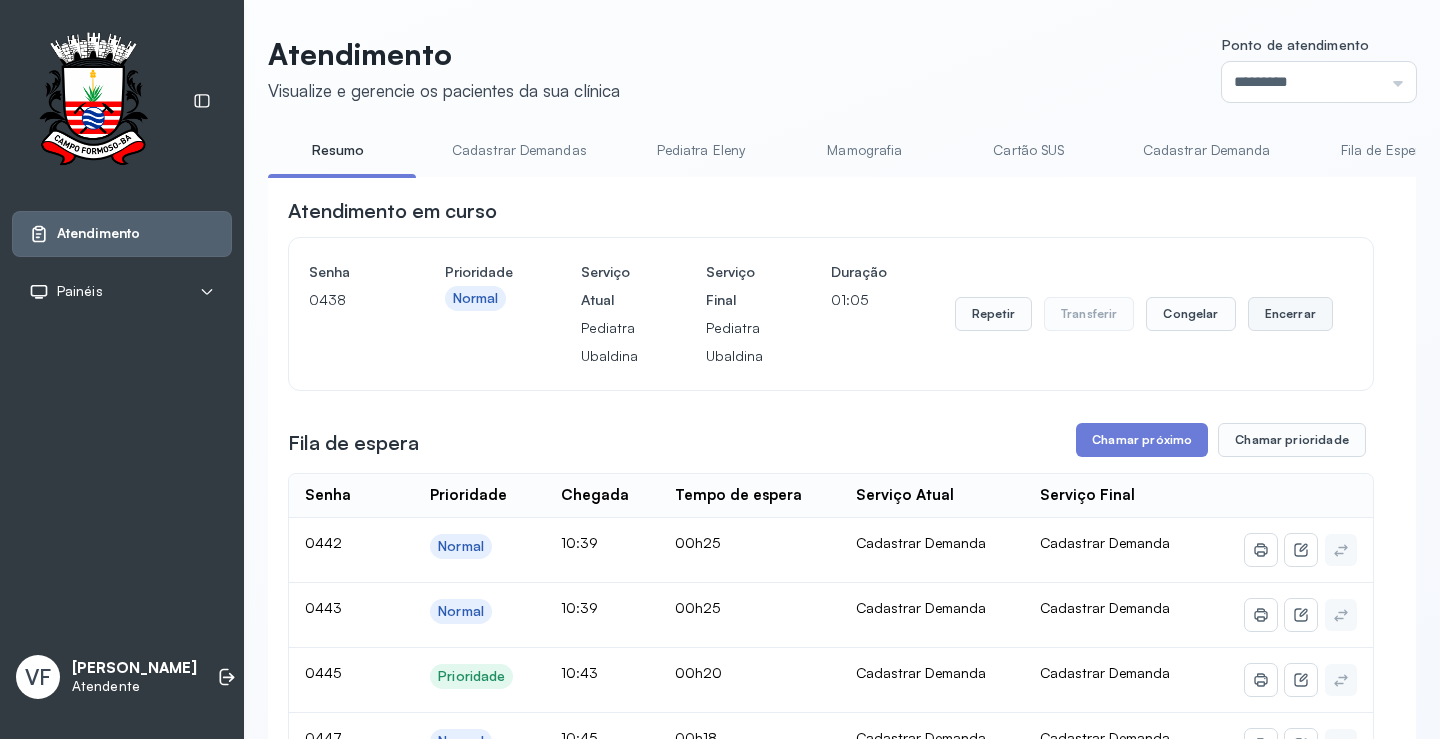 click on "Encerrar" at bounding box center [1290, 314] 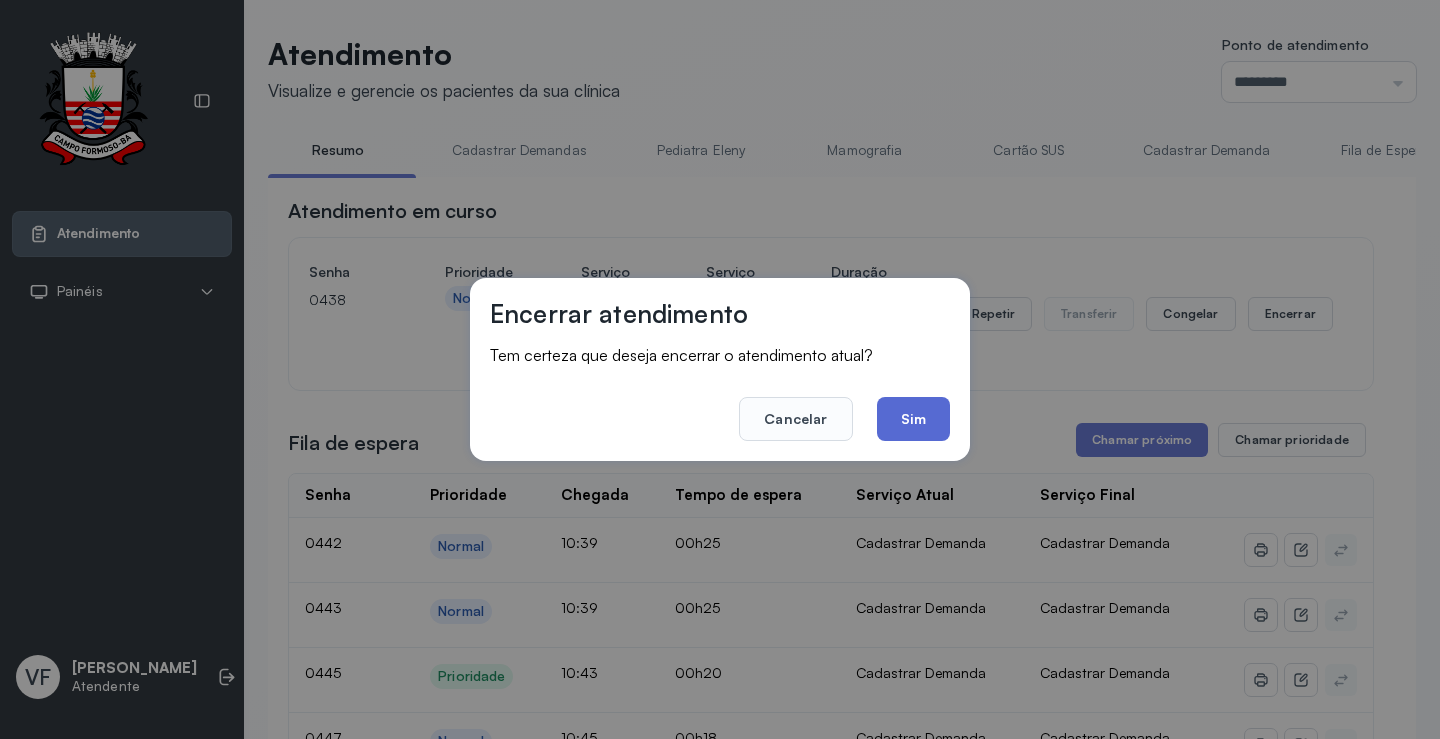 click on "Sim" 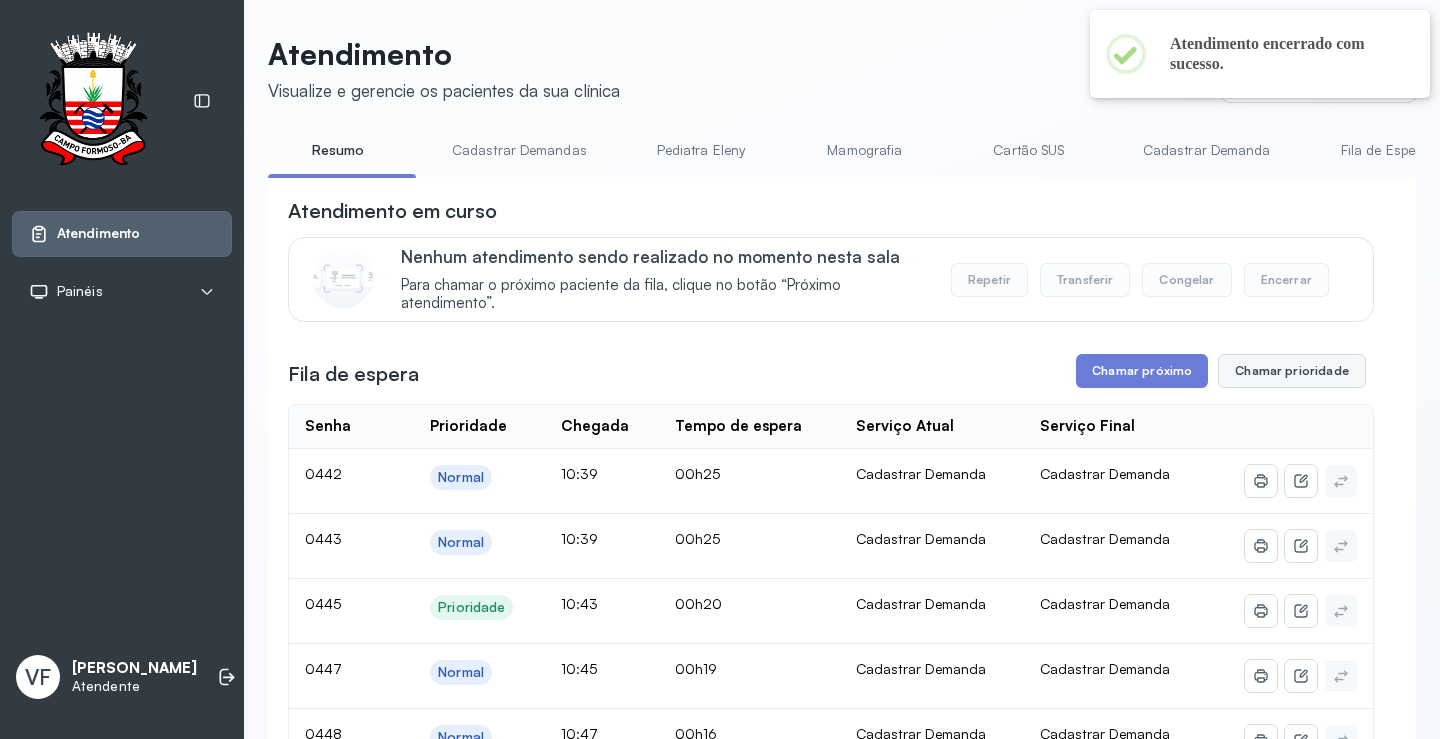 click on "Chamar prioridade" at bounding box center (1292, 371) 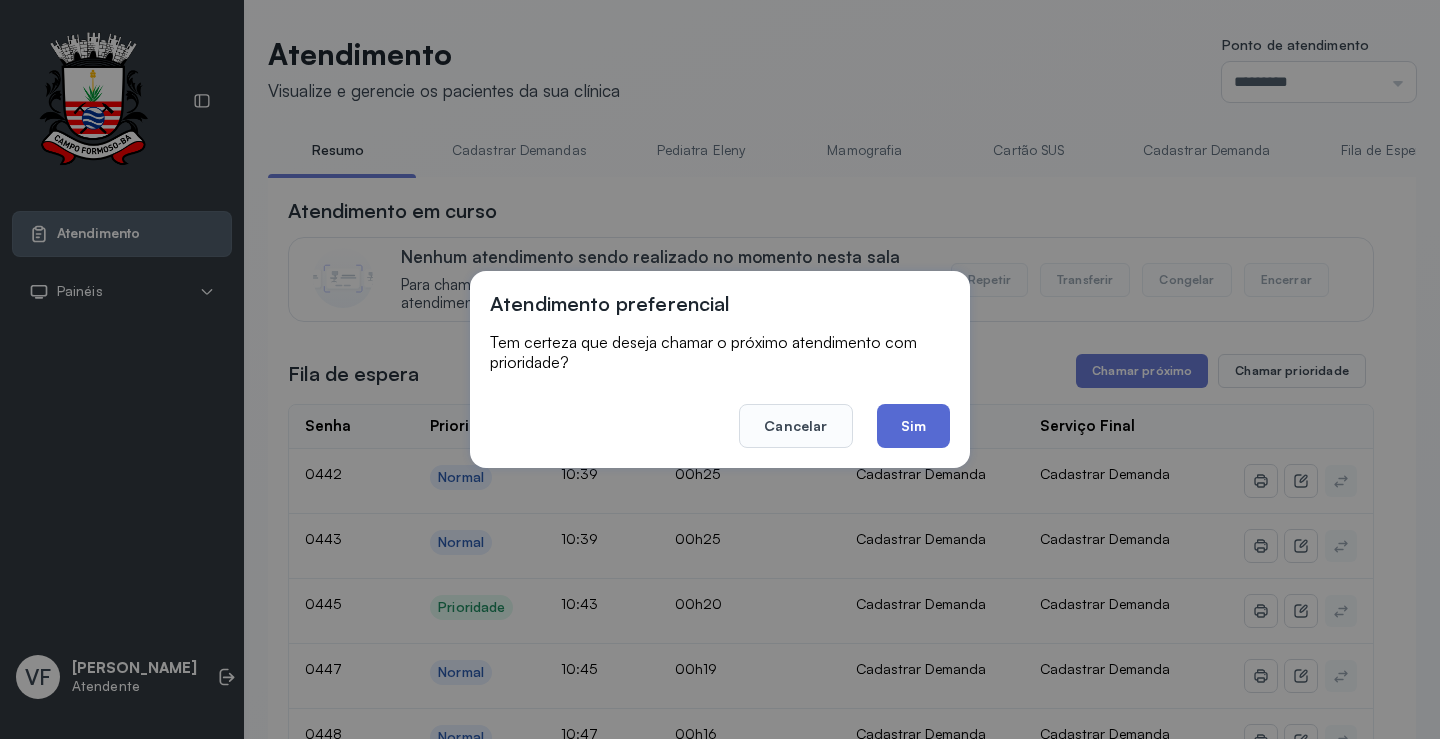 click on "Sim" 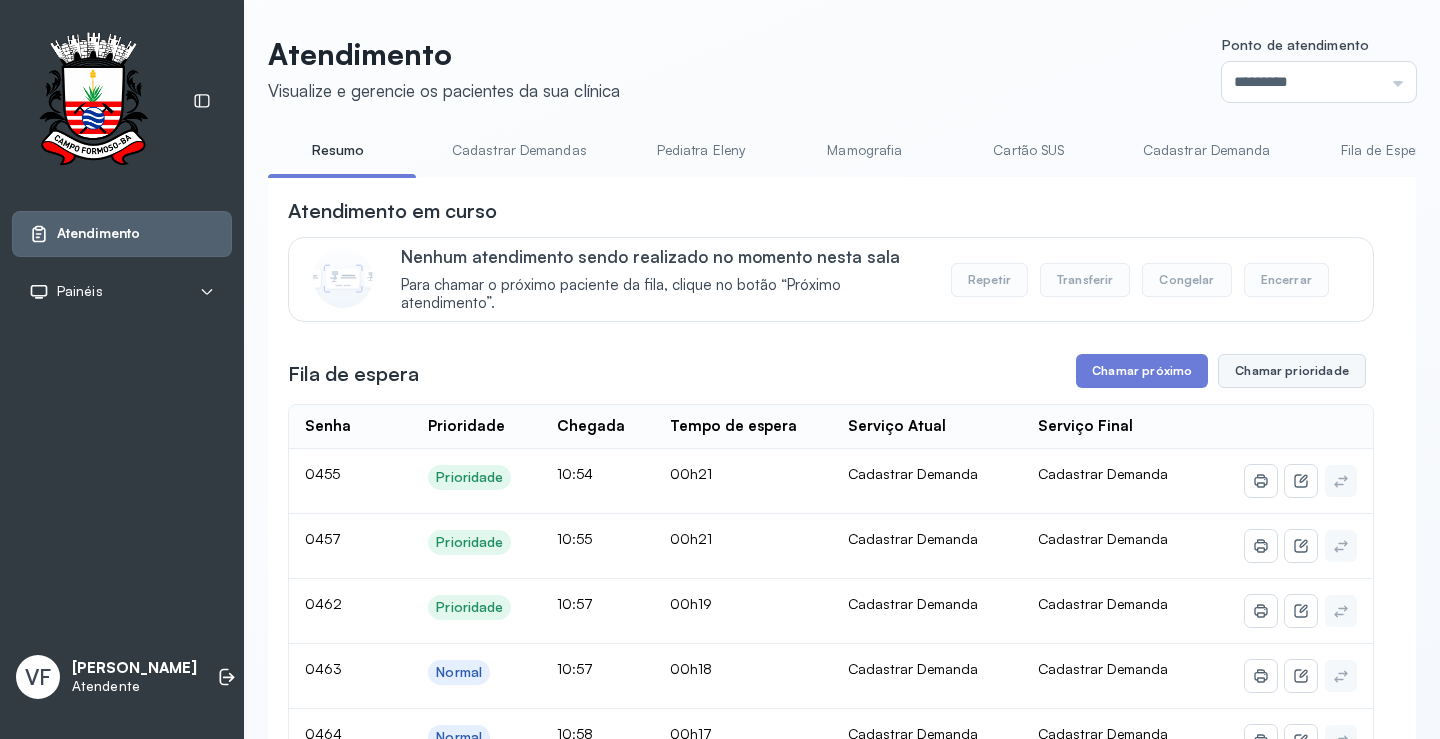 click on "Chamar prioridade" at bounding box center [1292, 371] 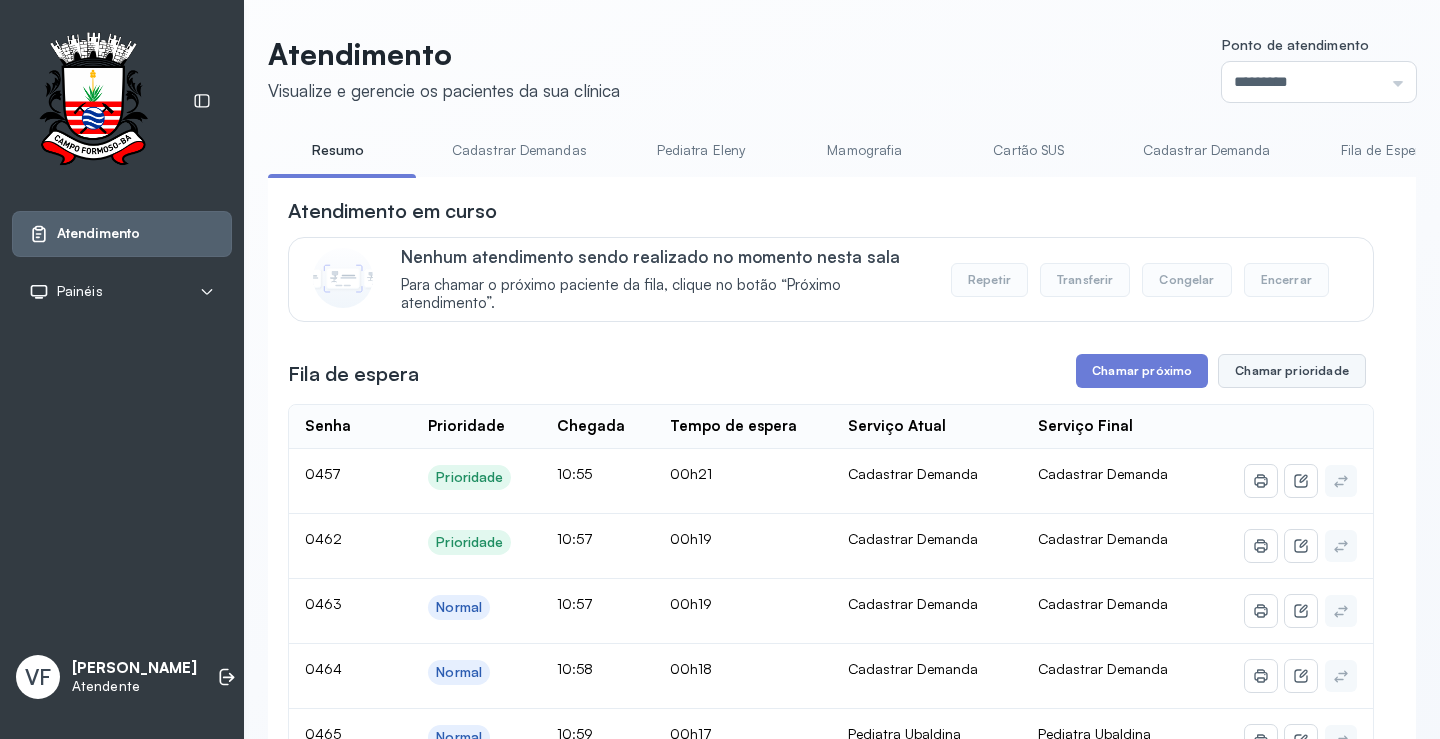 click on "Chamar prioridade" at bounding box center (1292, 371) 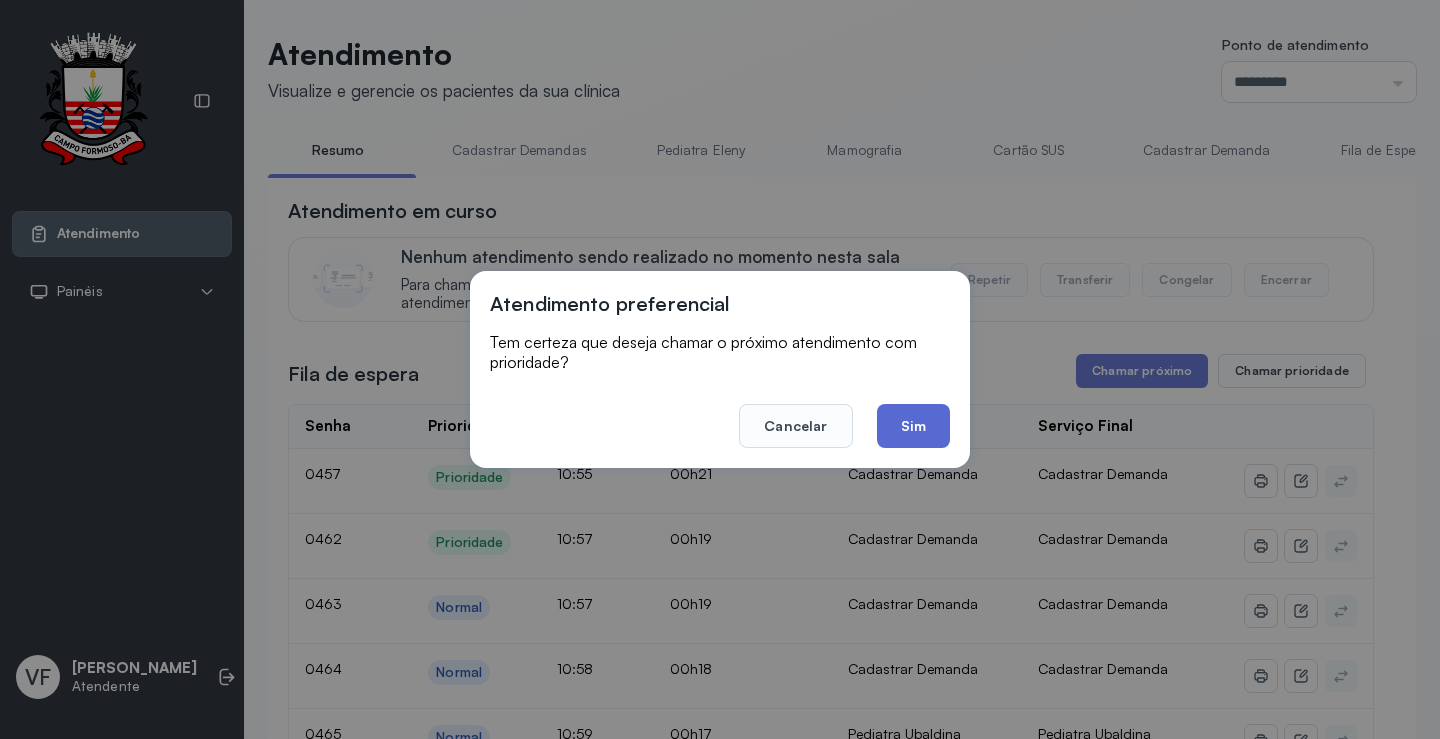 click on "Sim" 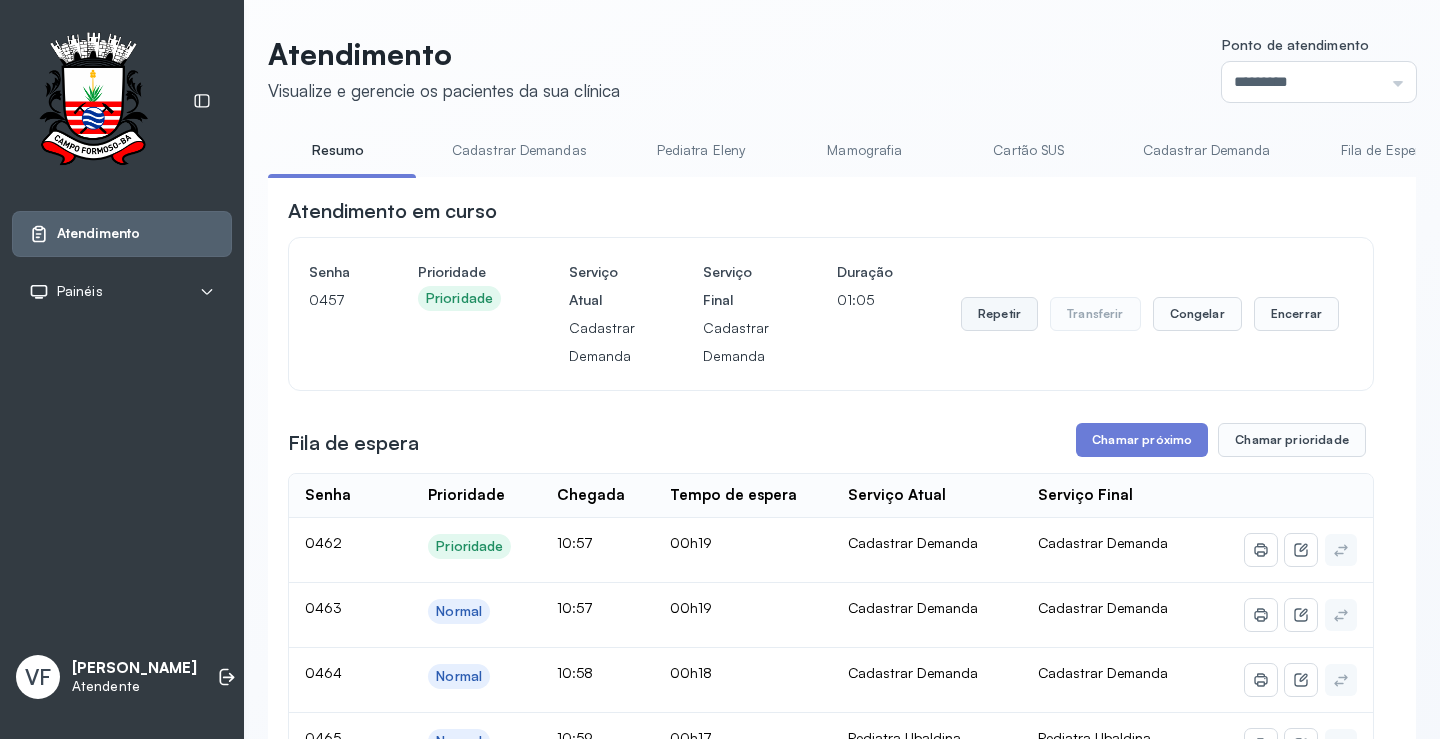 click on "Repetir" at bounding box center [999, 314] 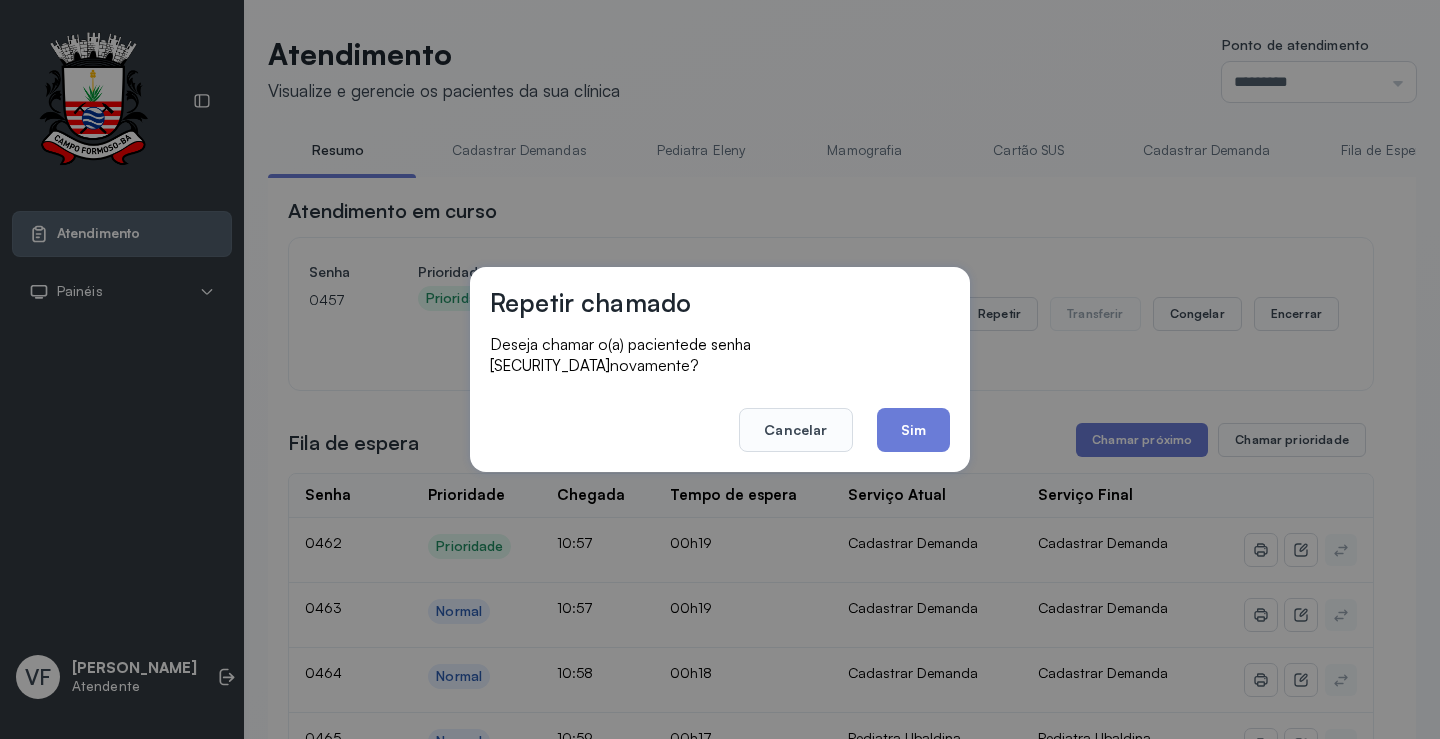 click on "Sim" 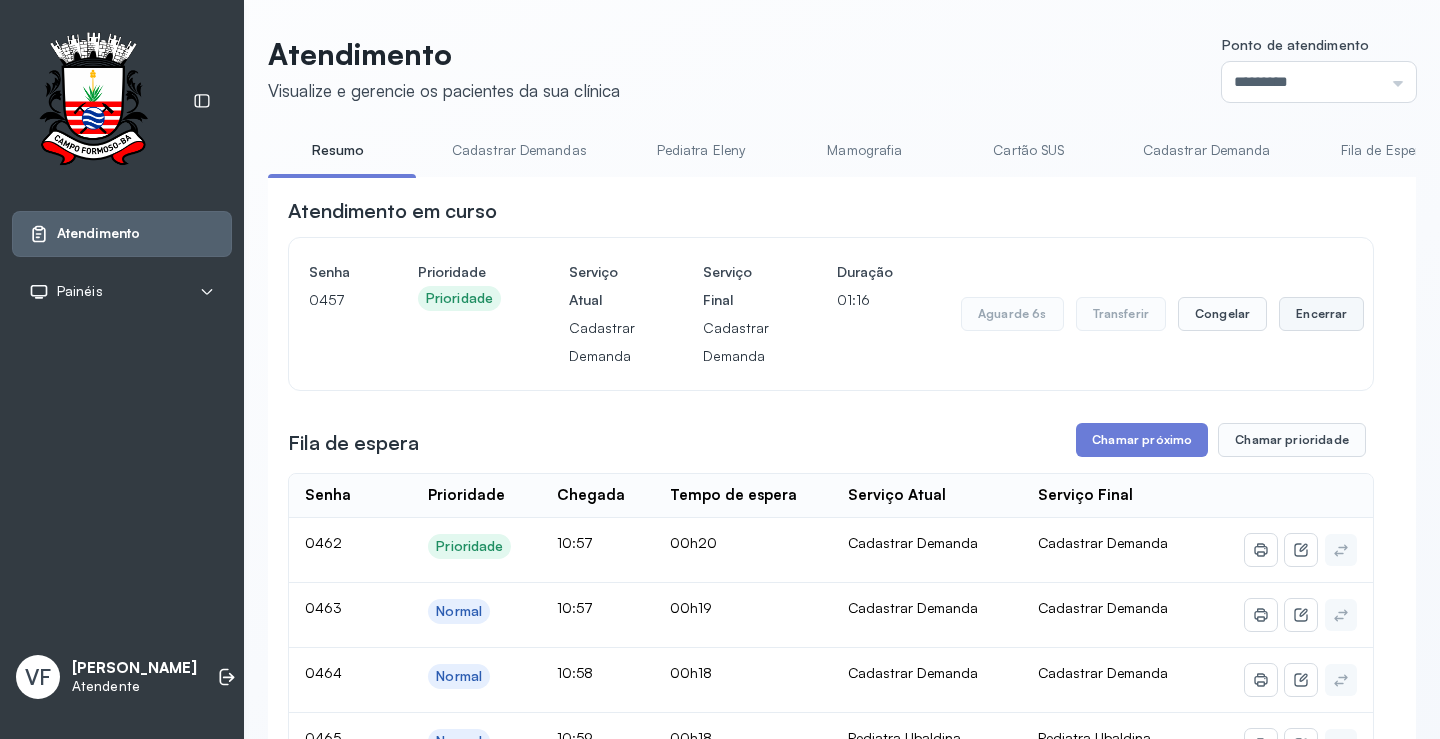 click on "Encerrar" at bounding box center (1321, 314) 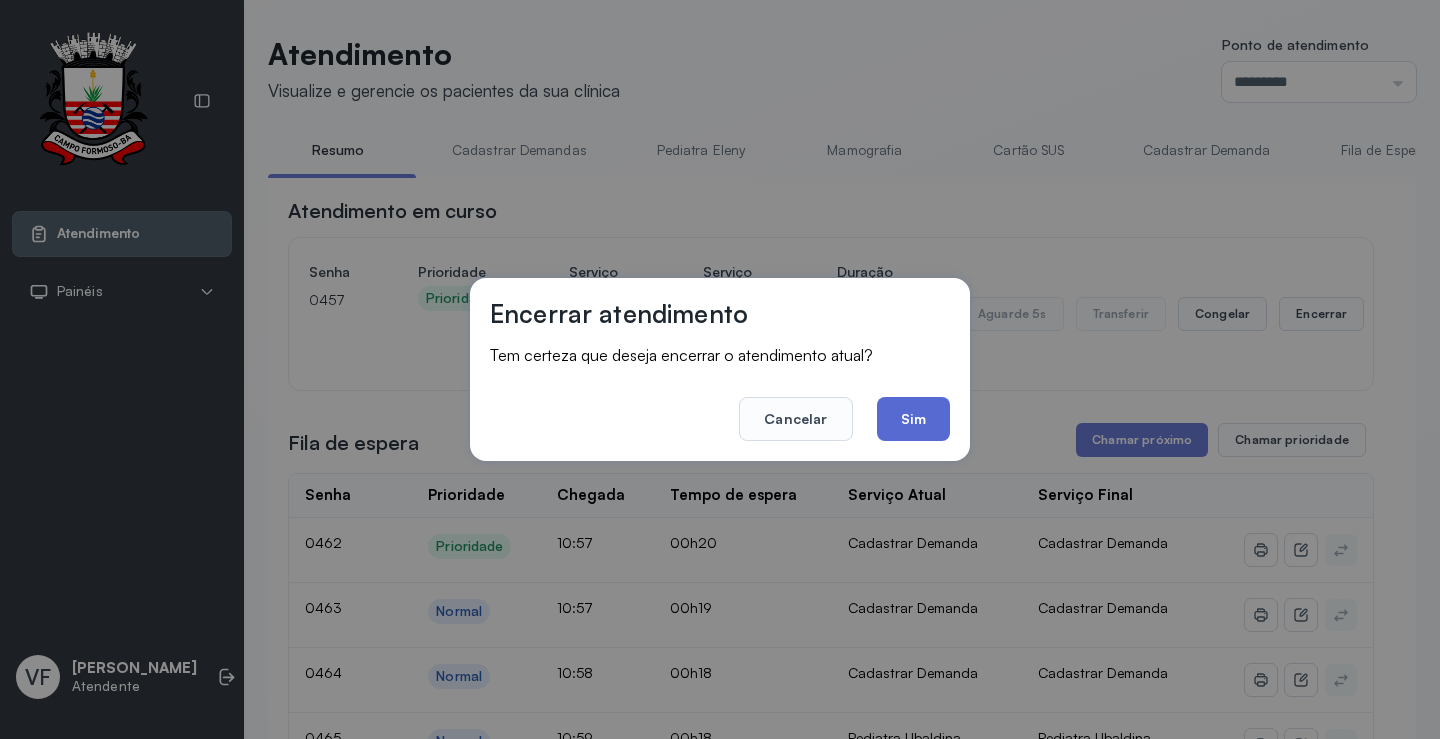 click on "Sim" 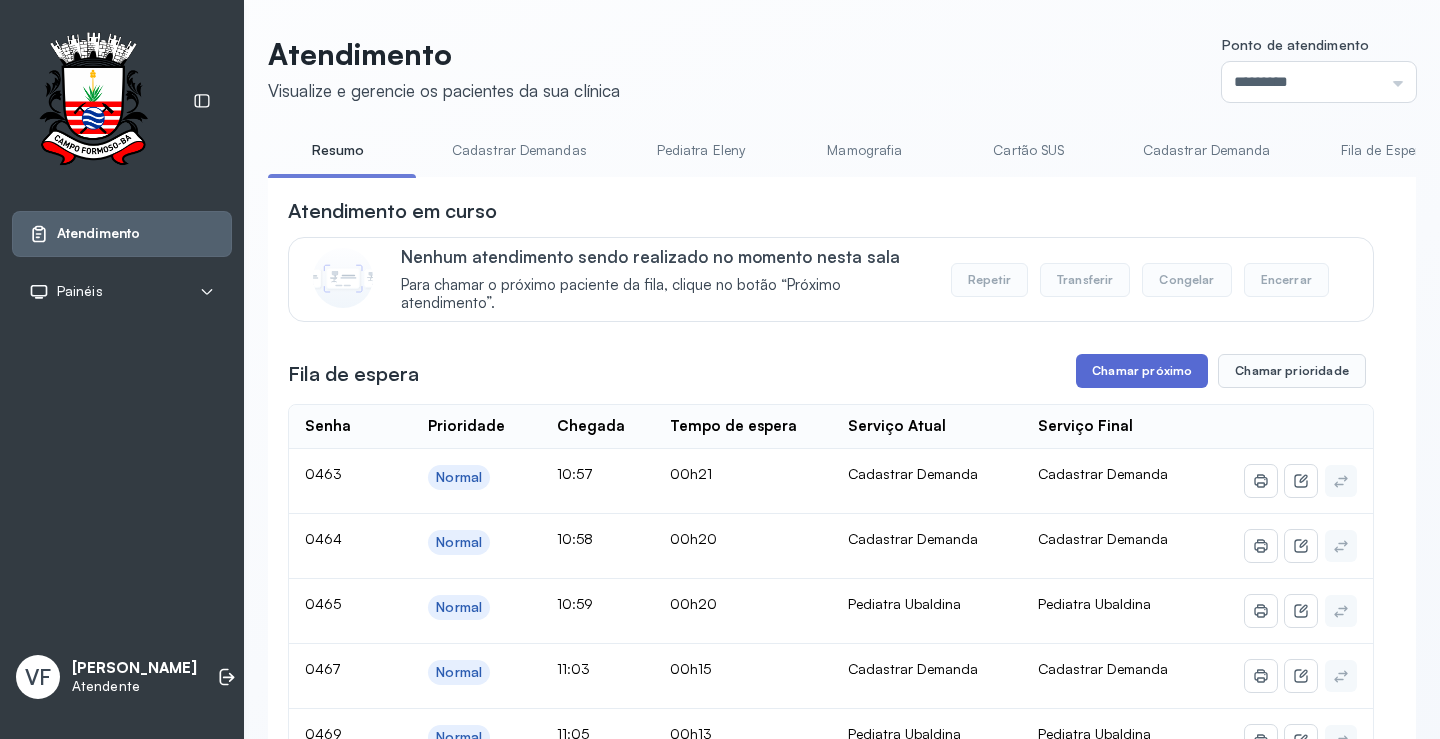 click on "Chamar próximo" at bounding box center (1142, 371) 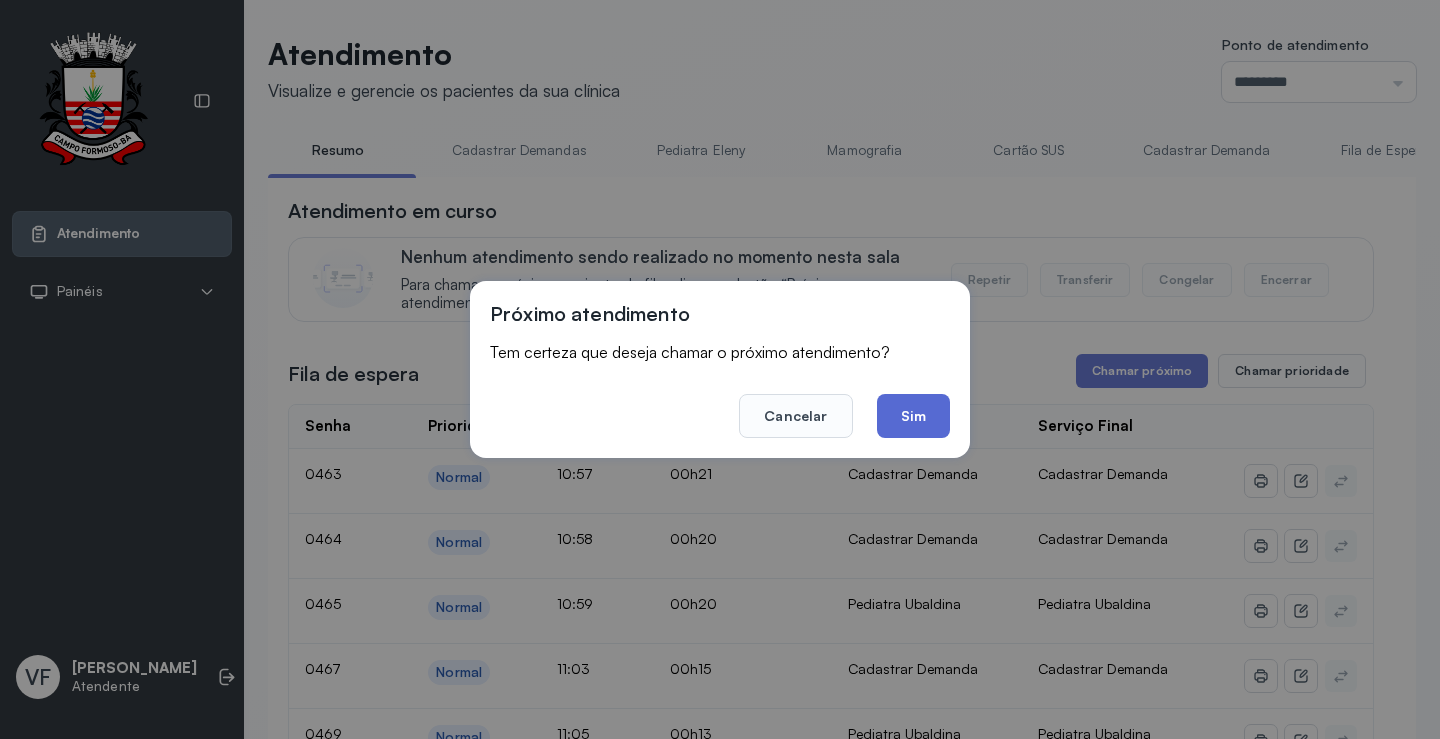 click on "Sim" 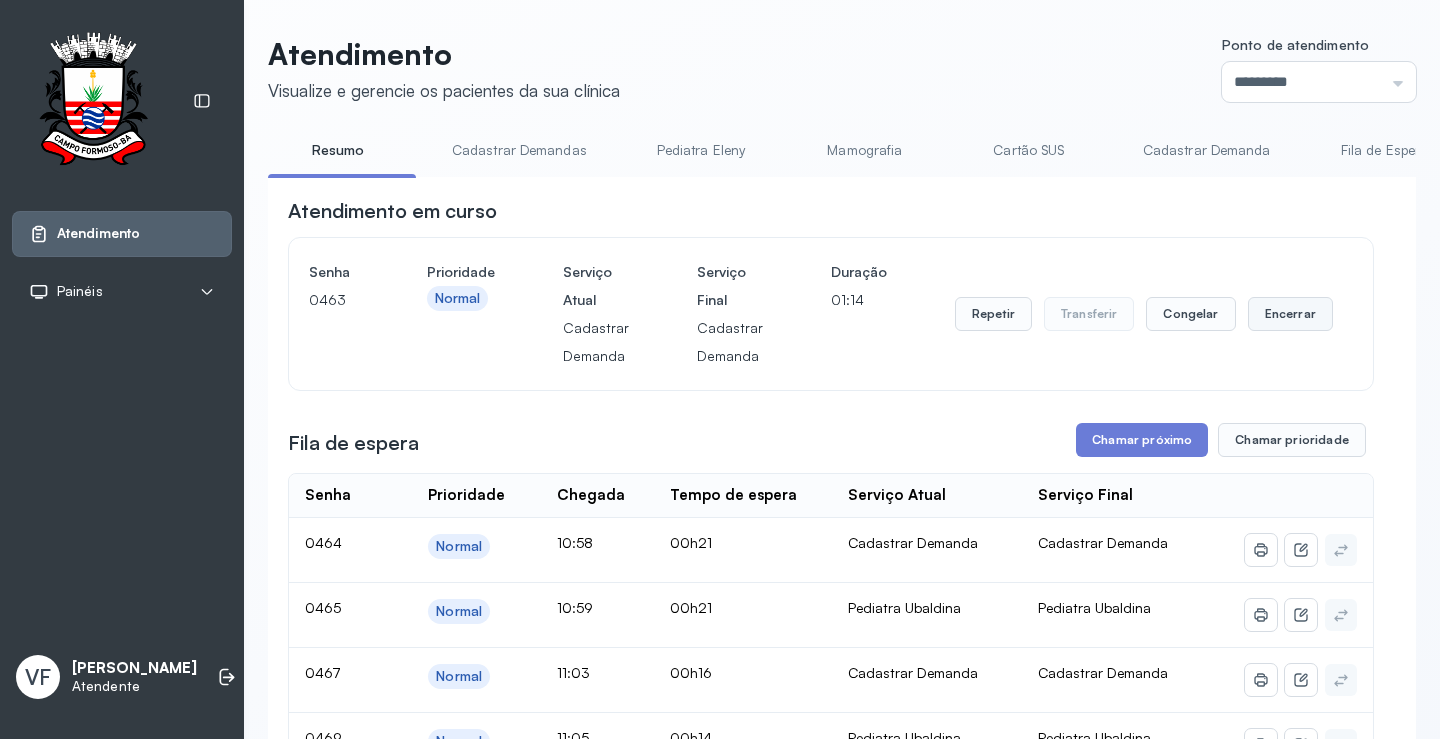 click on "Encerrar" at bounding box center (1290, 314) 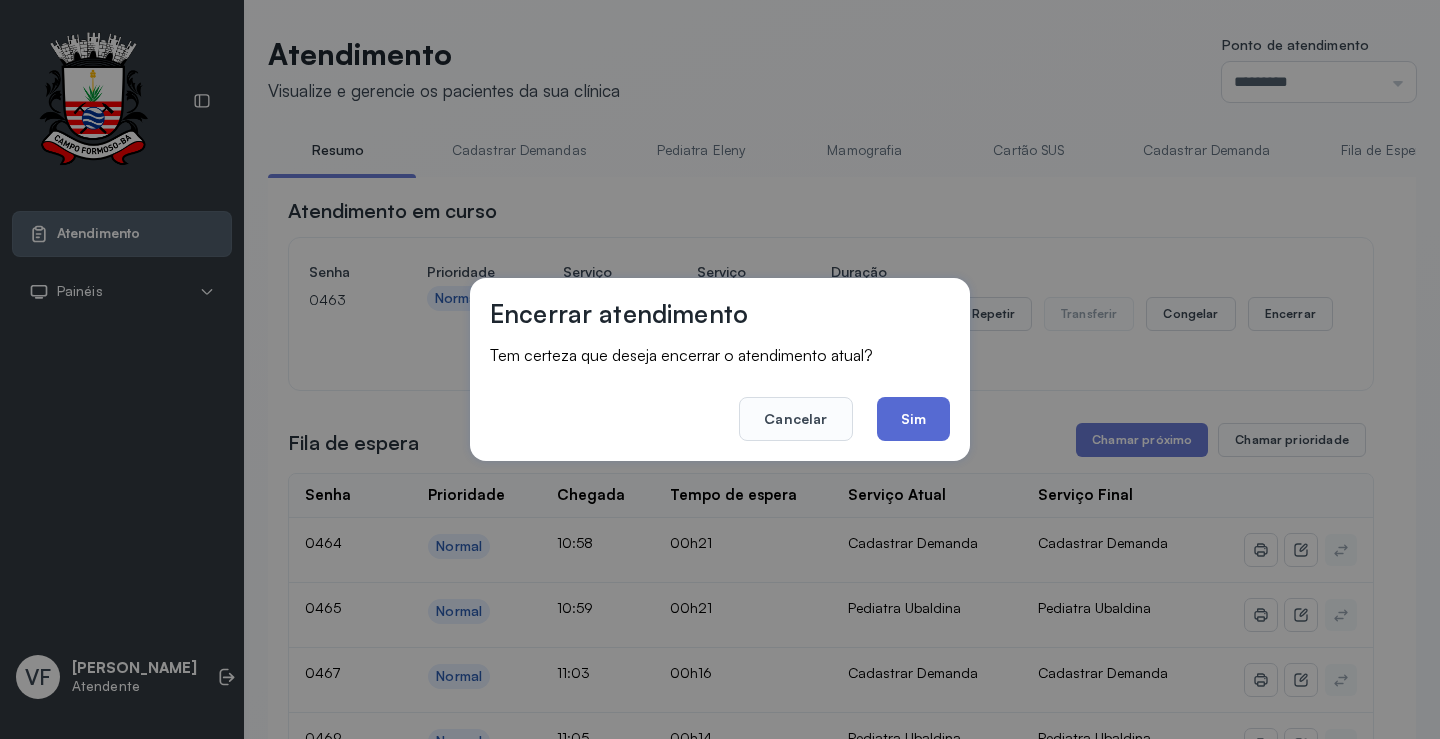 click on "Sim" 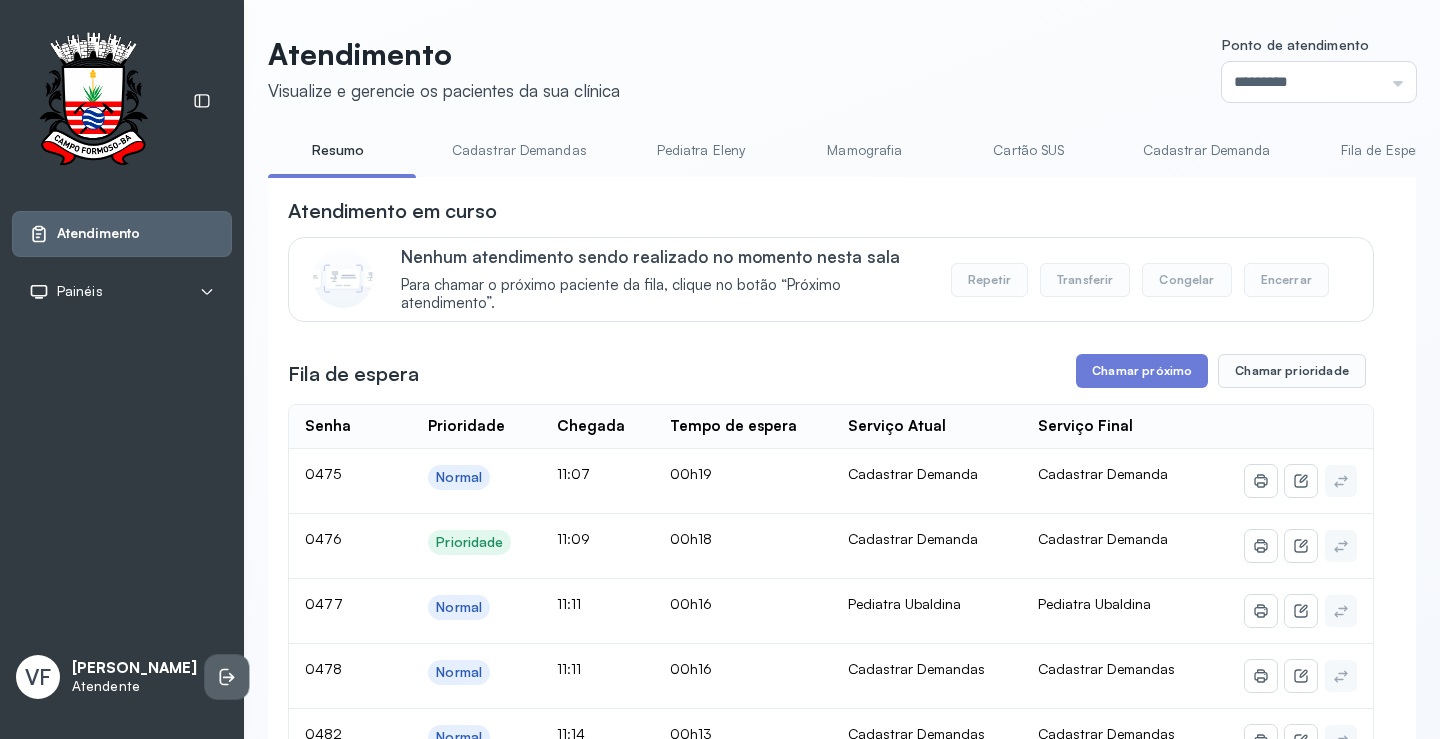 click 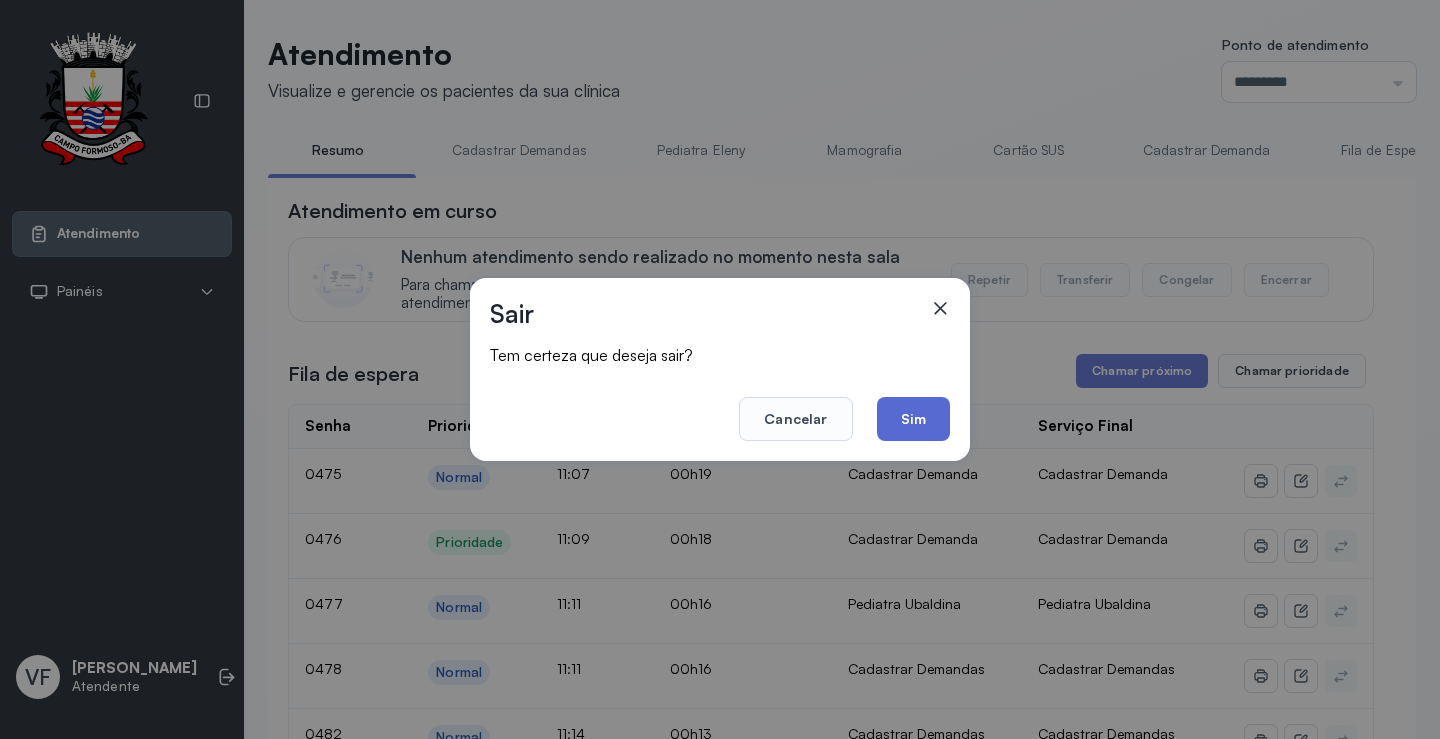 click on "Sim" 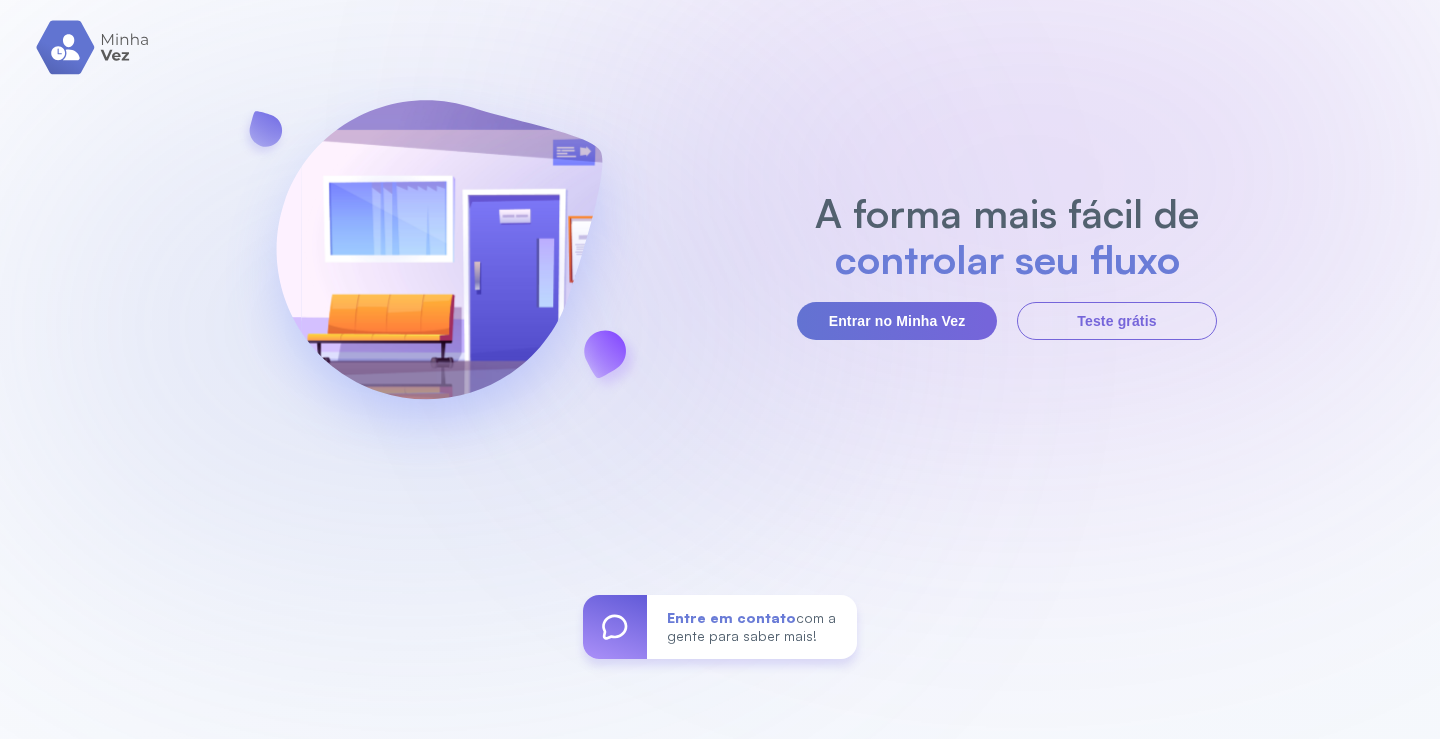 scroll, scrollTop: 0, scrollLeft: 0, axis: both 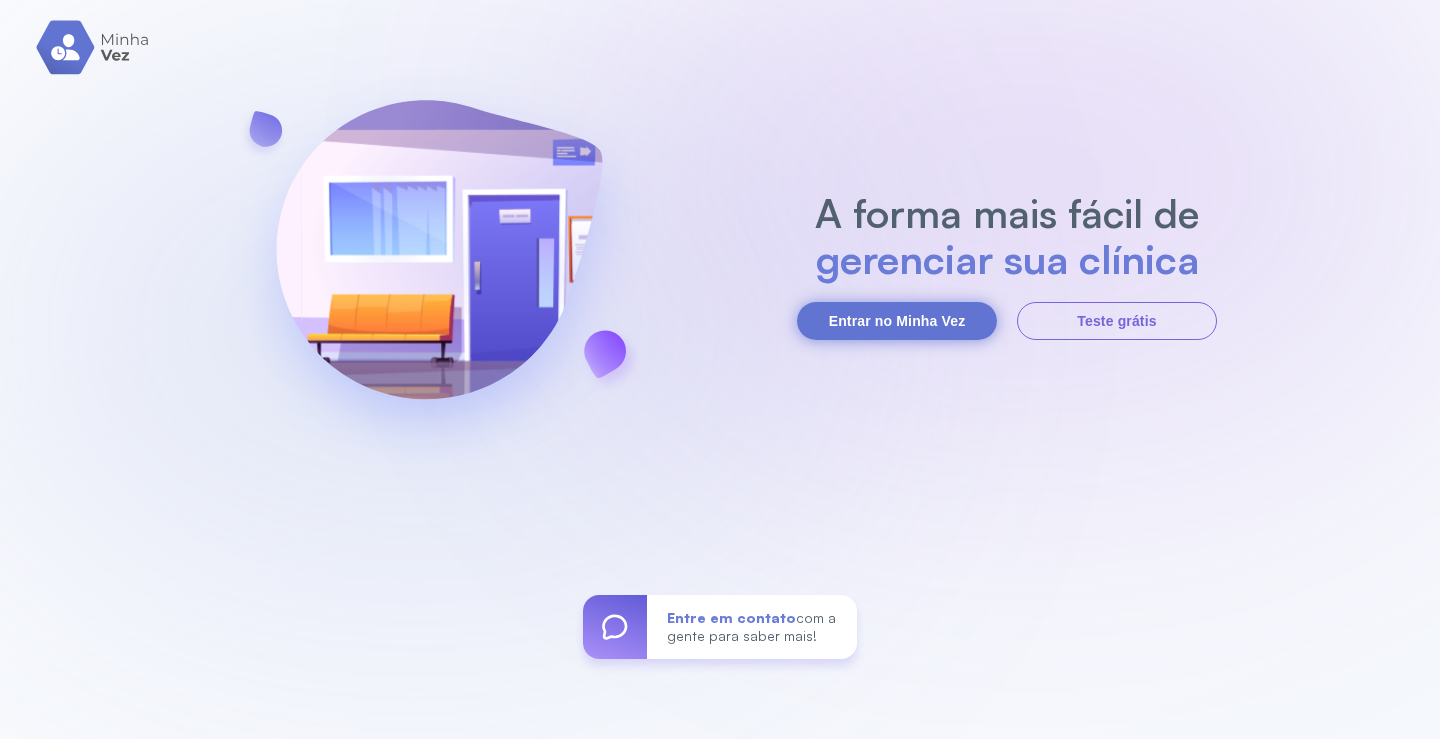 click on "Entrar no Minha Vez" at bounding box center [897, 321] 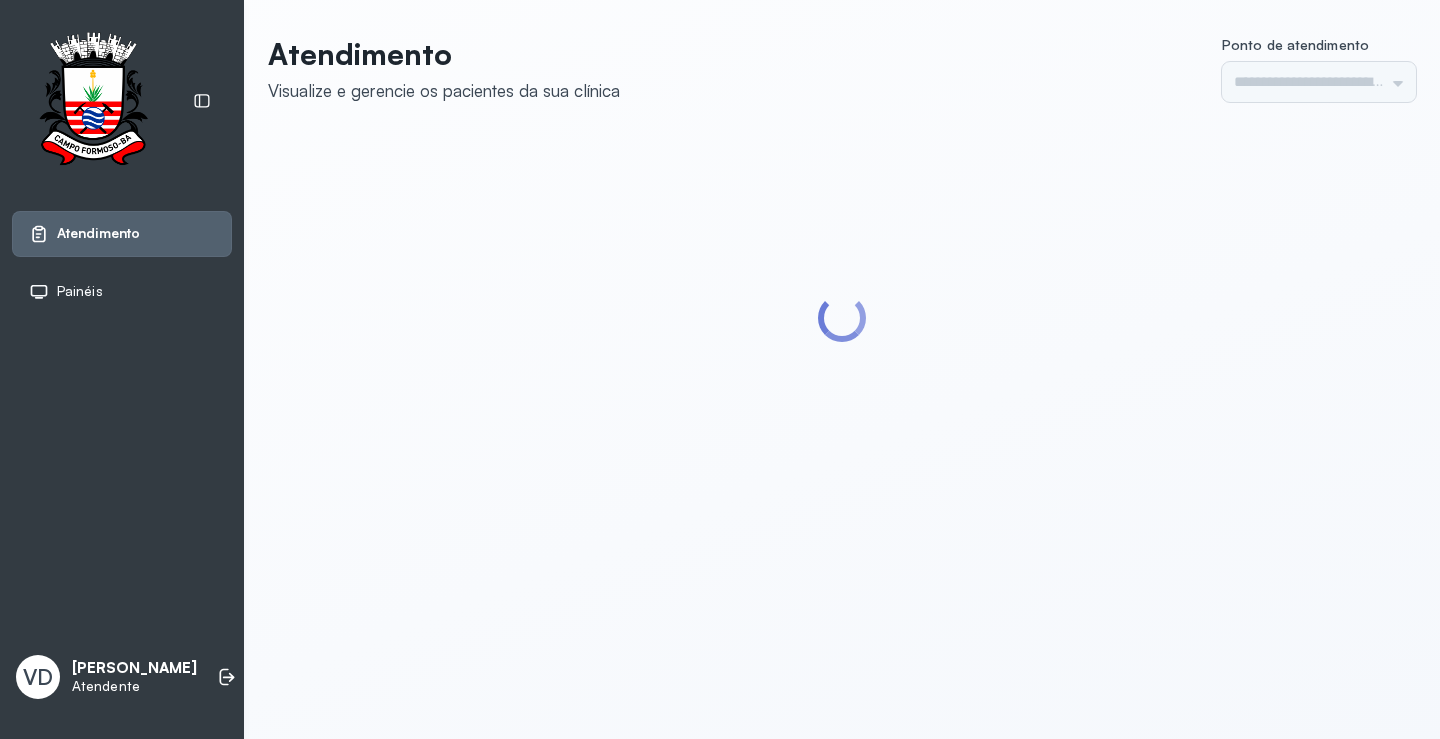 scroll, scrollTop: 0, scrollLeft: 0, axis: both 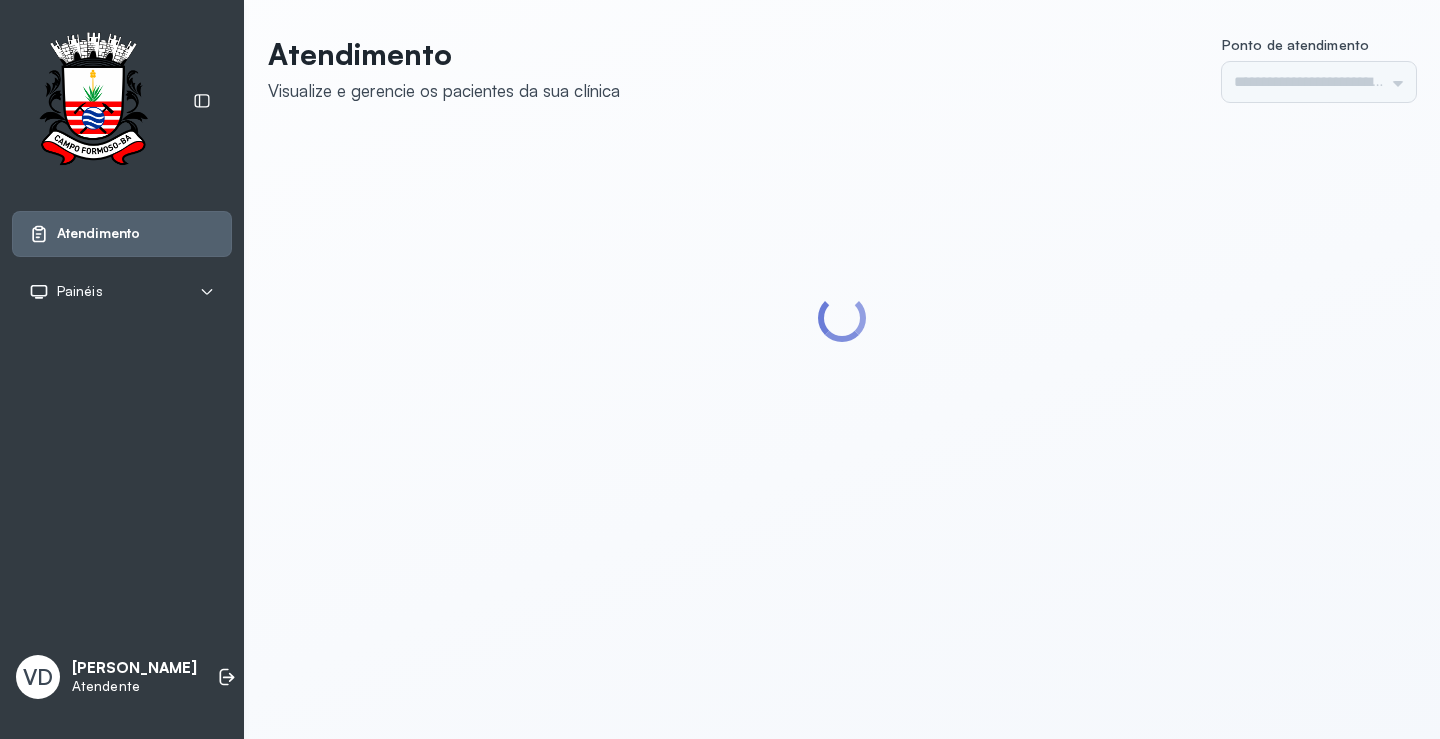 type on "*********" 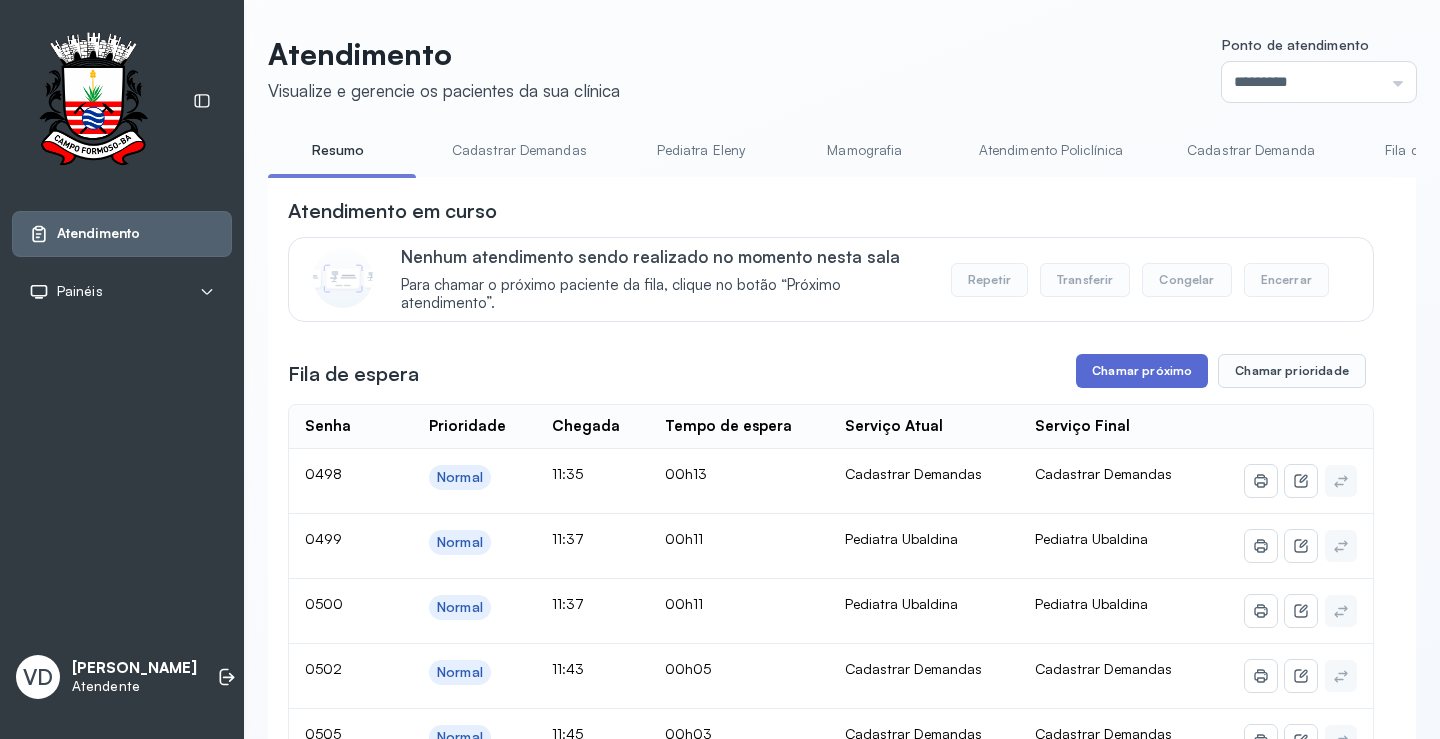 click on "Chamar próximo" at bounding box center (1142, 371) 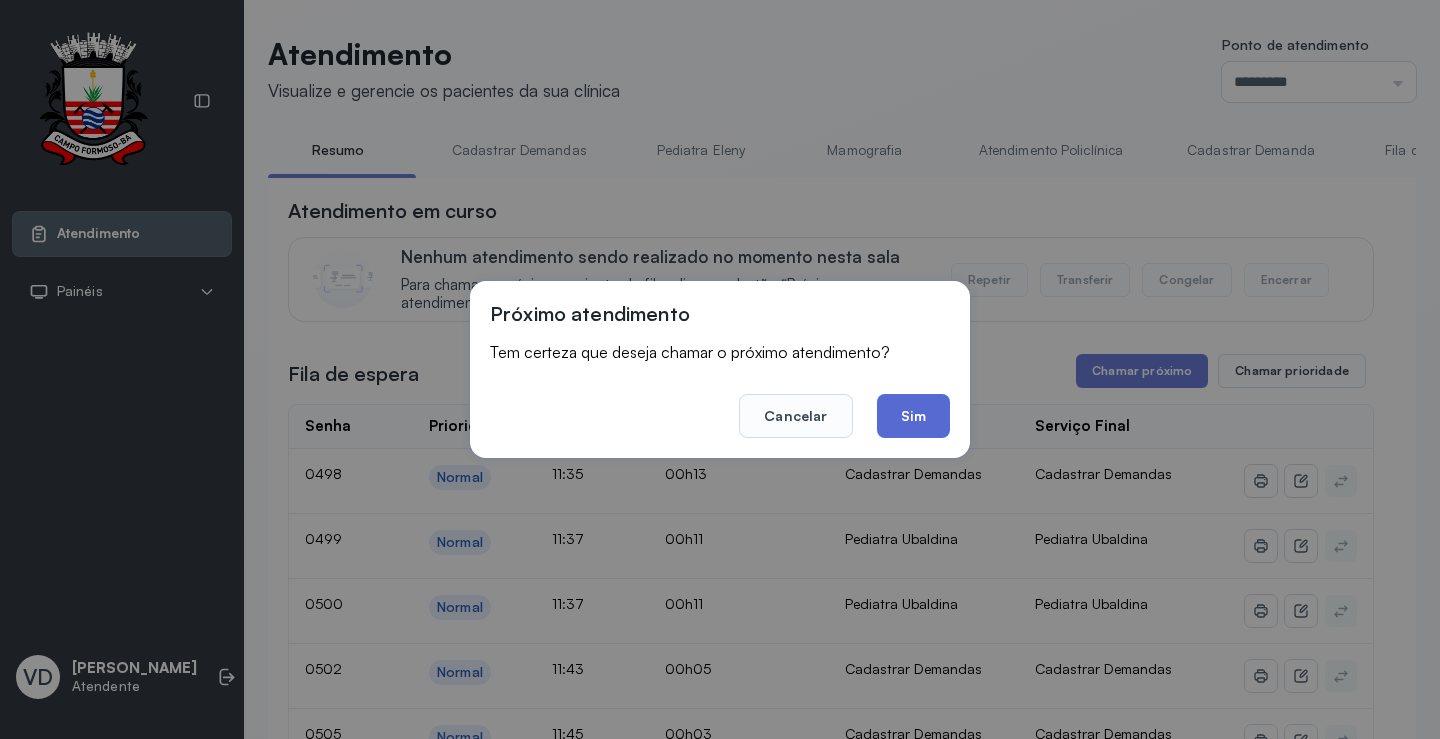click on "Sim" 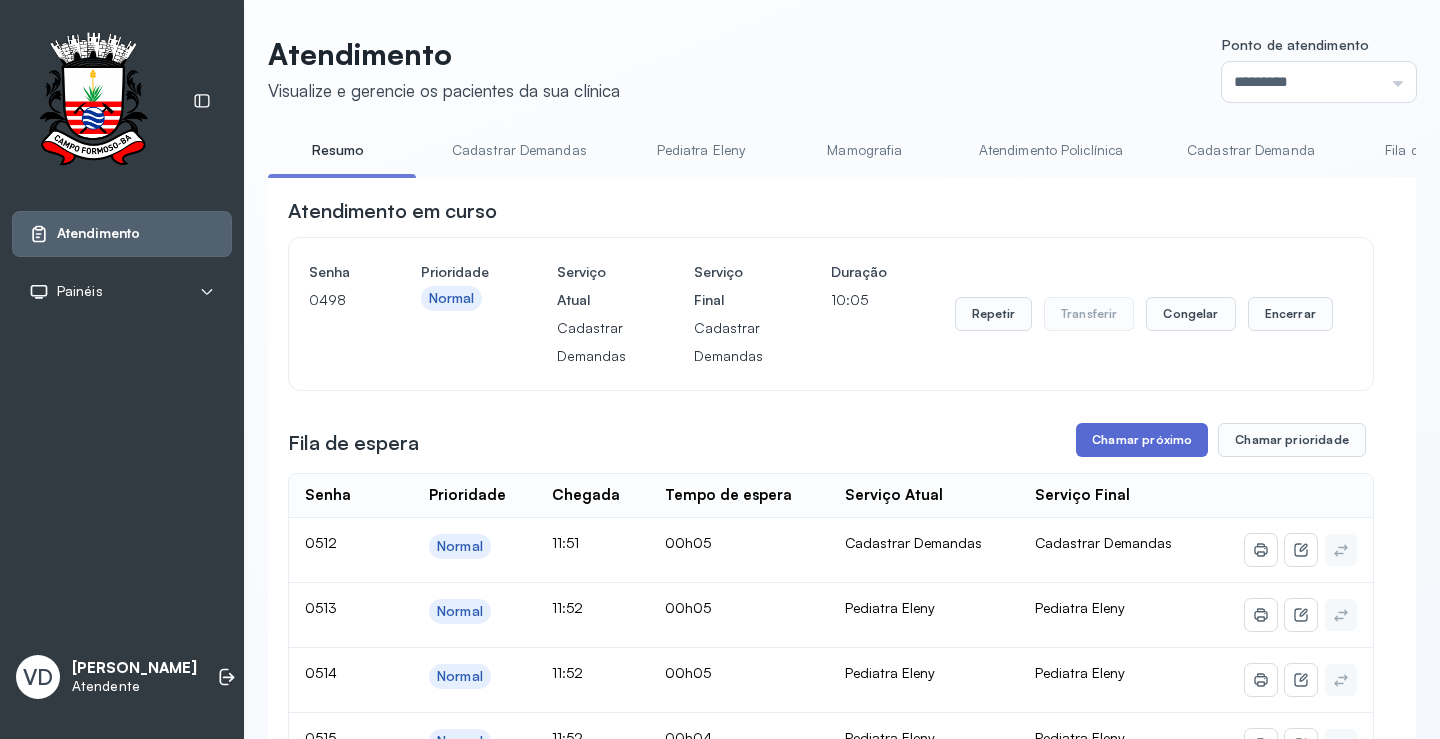 click on "Chamar próximo" at bounding box center [1142, 440] 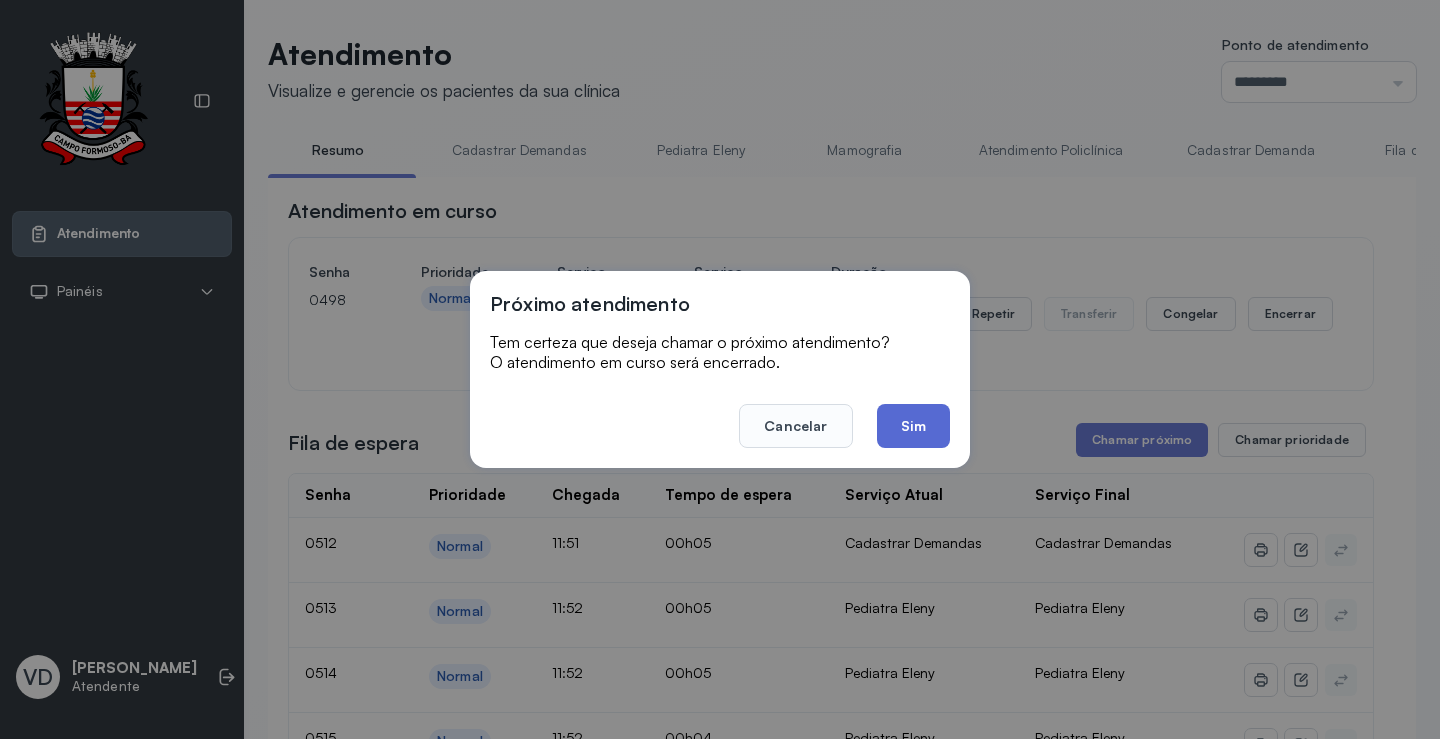 click on "Sim" 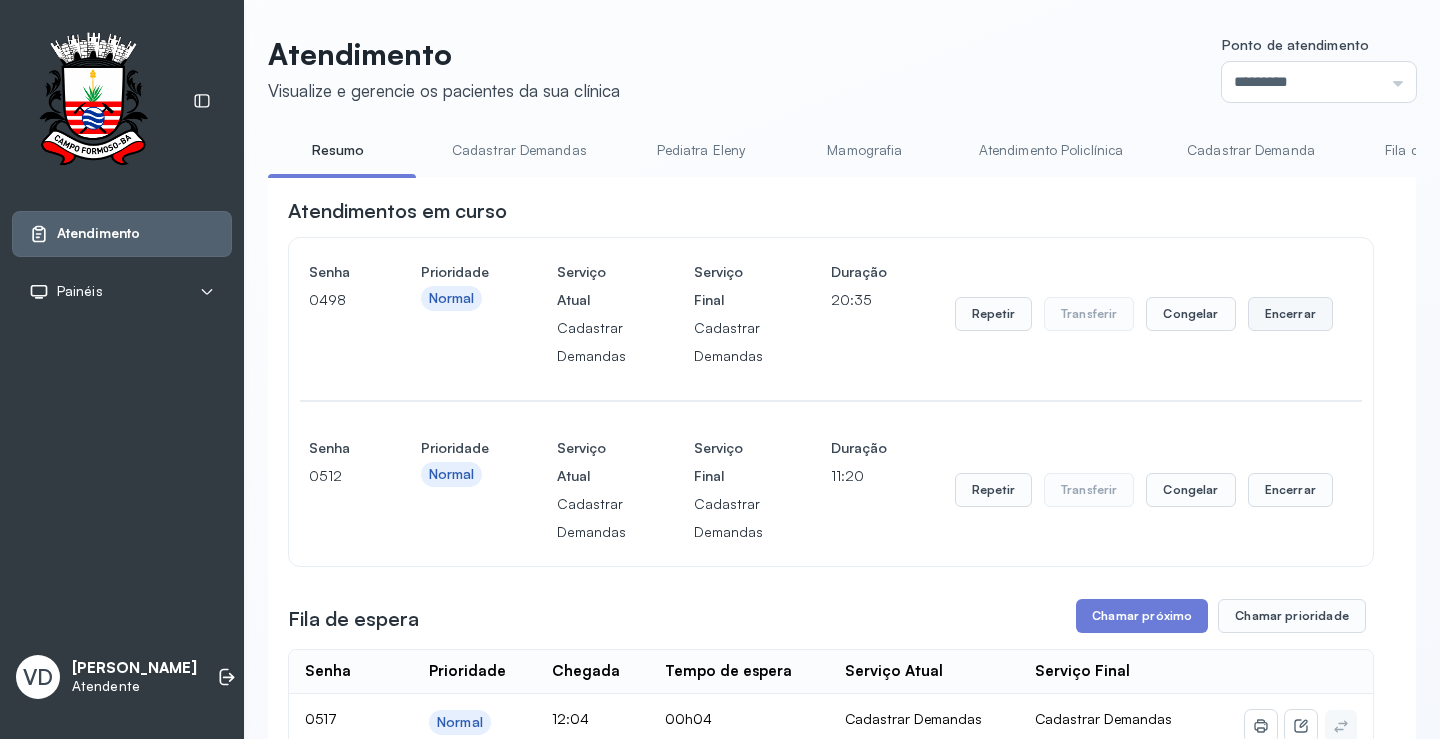 click on "Encerrar" at bounding box center (1290, 314) 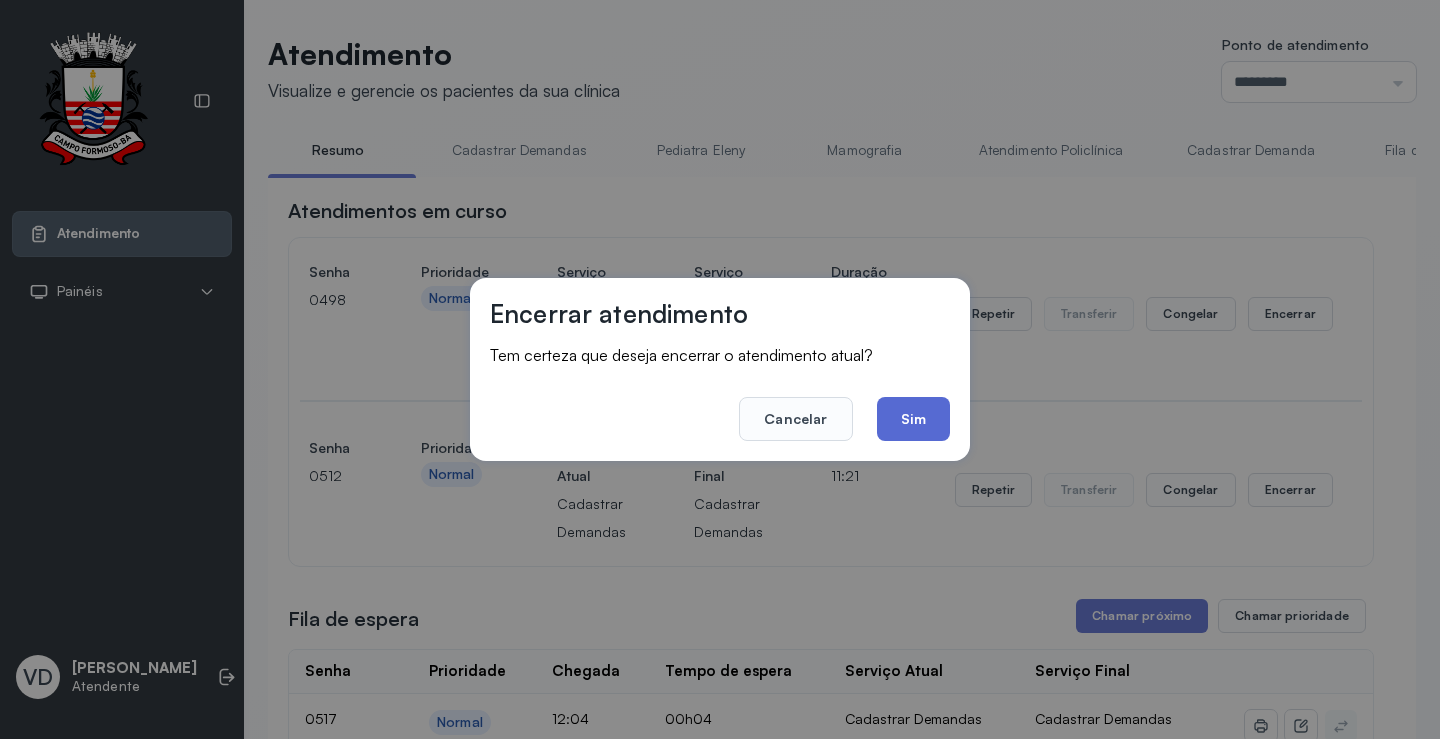 click on "Sim" 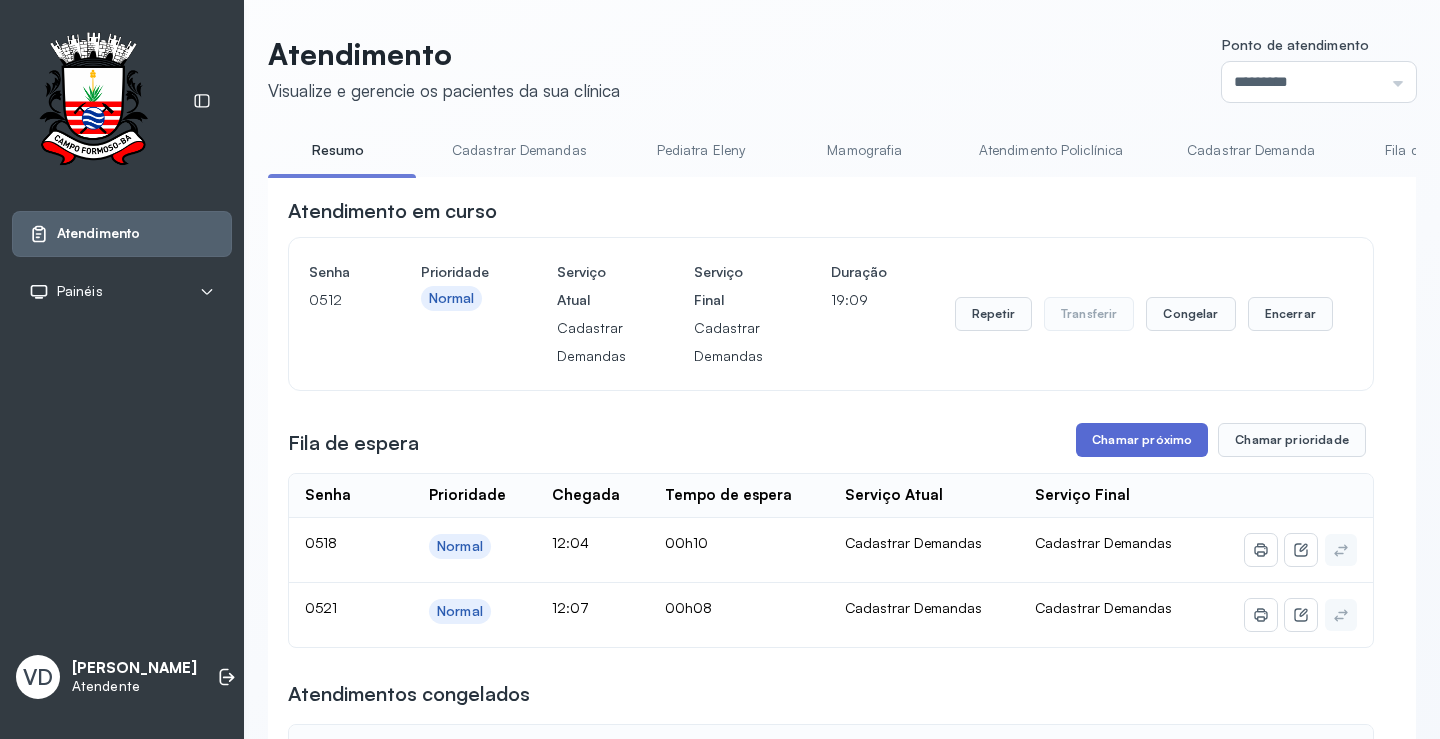 click on "Chamar próximo" at bounding box center [1142, 440] 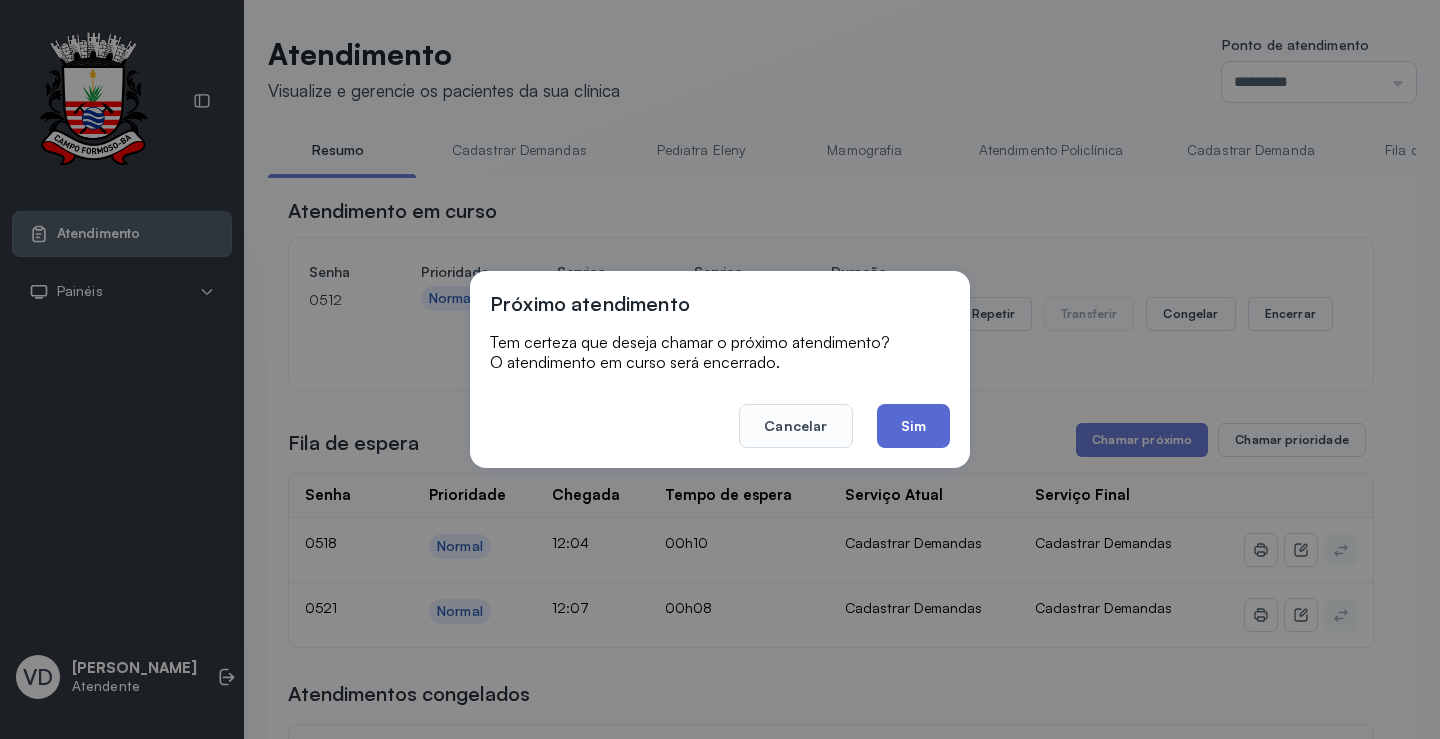 click on "Sim" 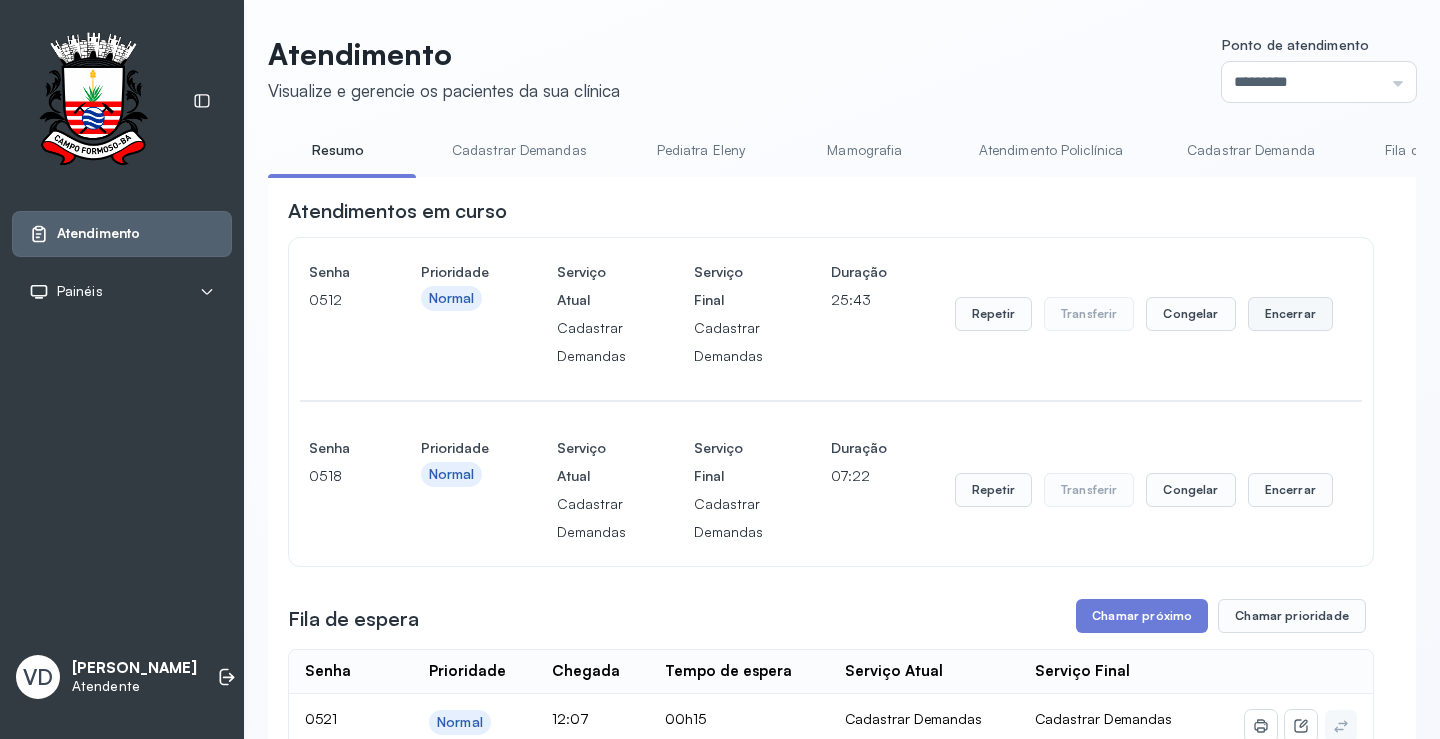 click on "Encerrar" at bounding box center (1290, 314) 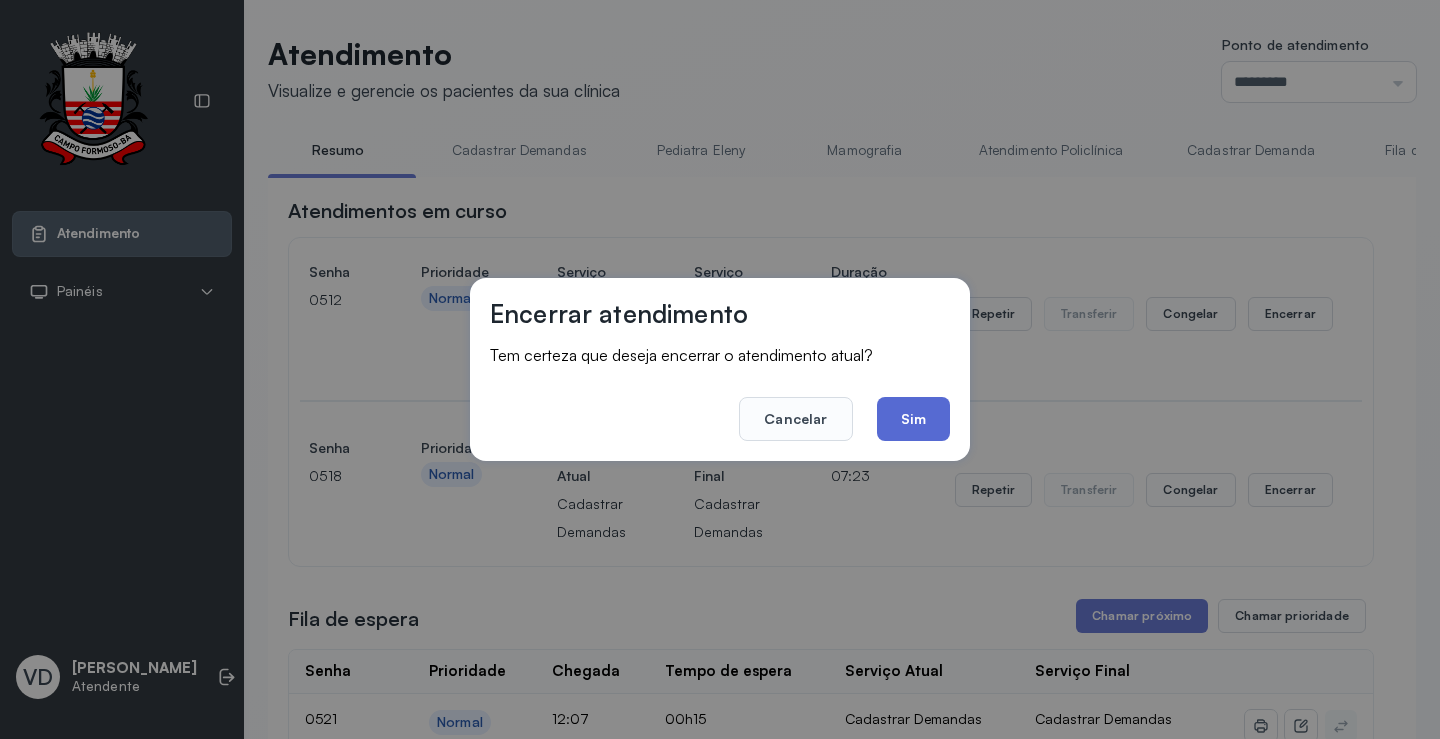 click on "Sim" 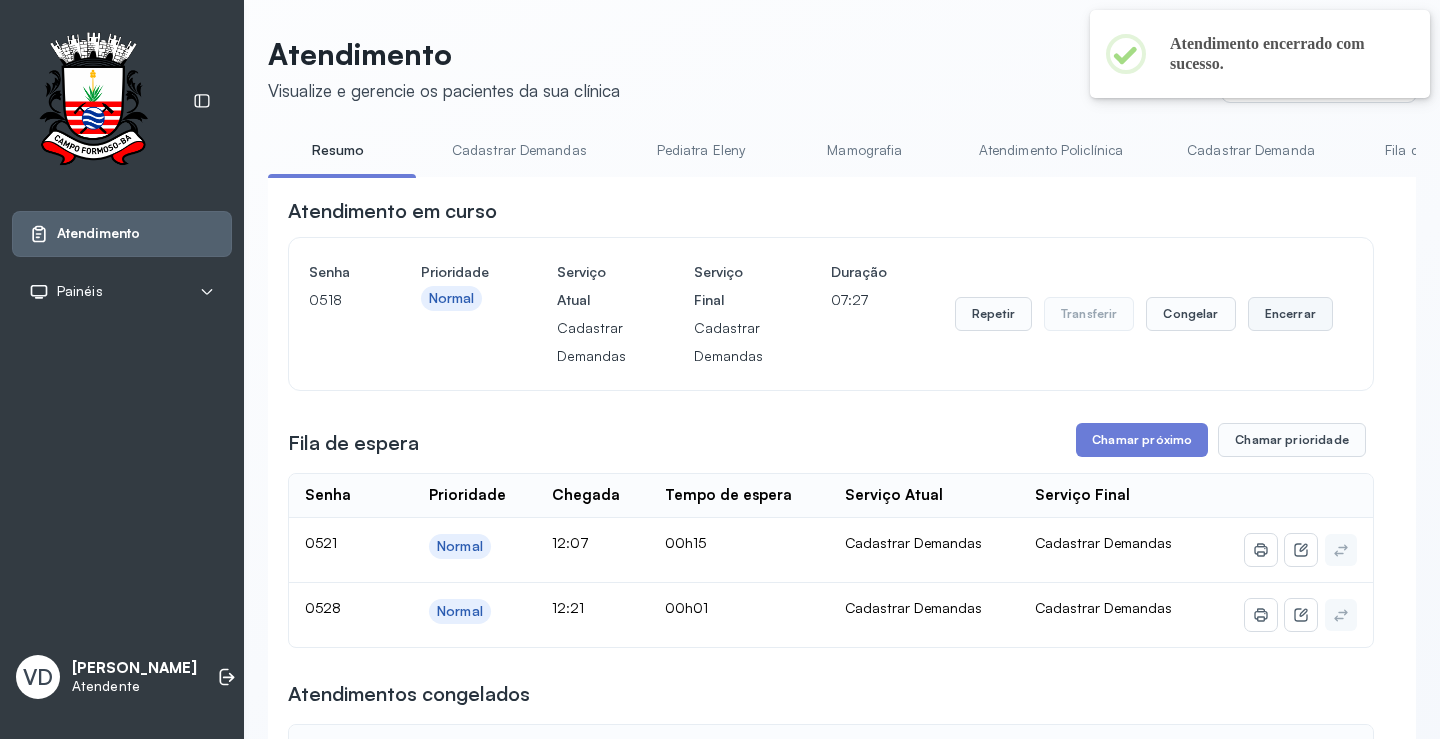 click on "Encerrar" at bounding box center (1290, 314) 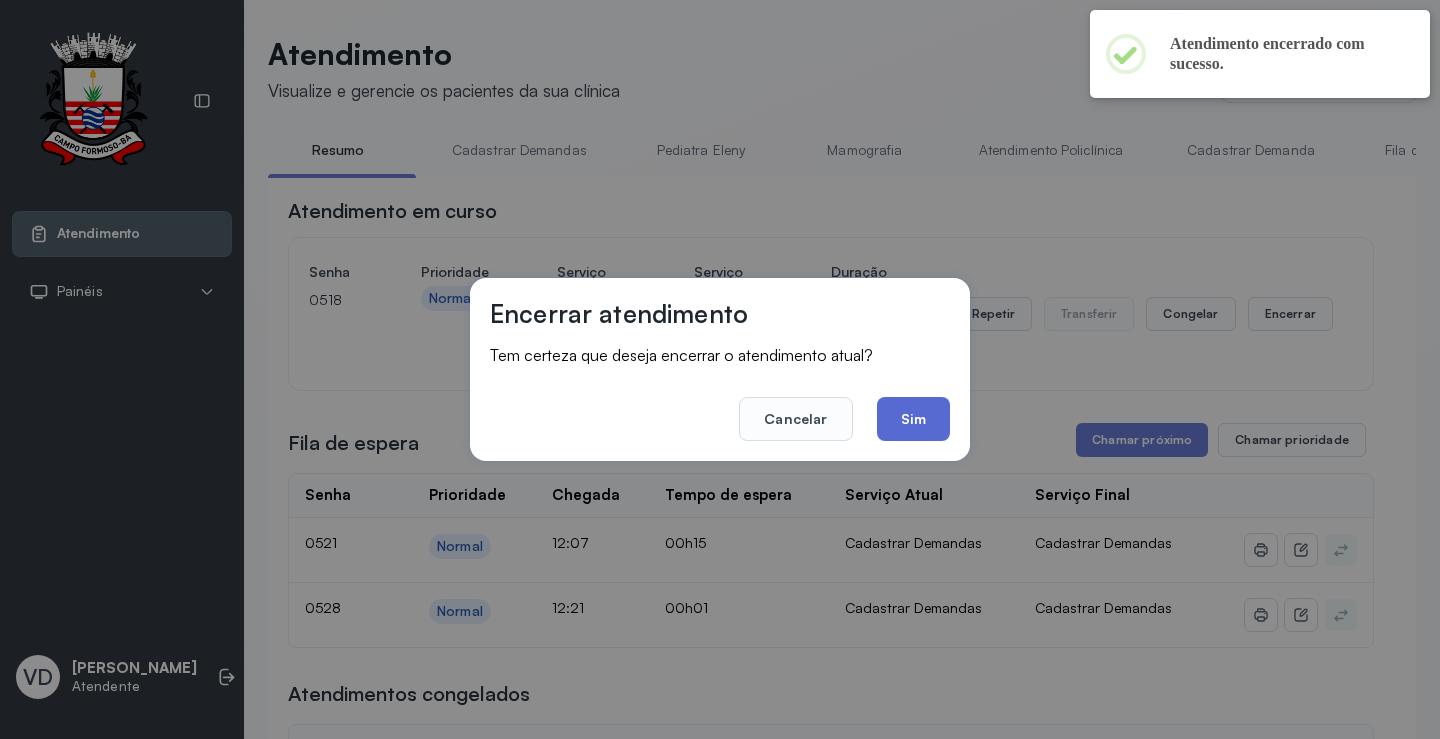 click on "Sim" 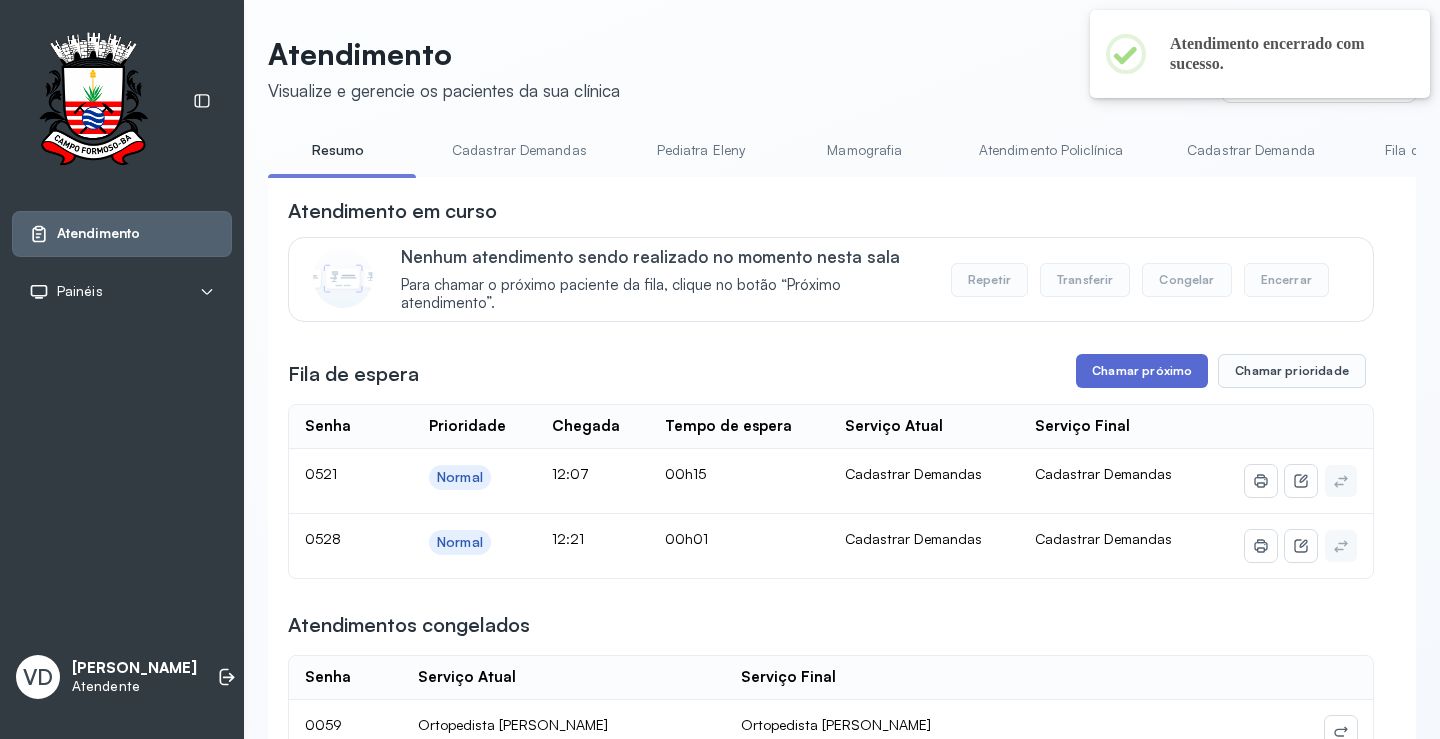 click on "Chamar próximo" at bounding box center [1142, 371] 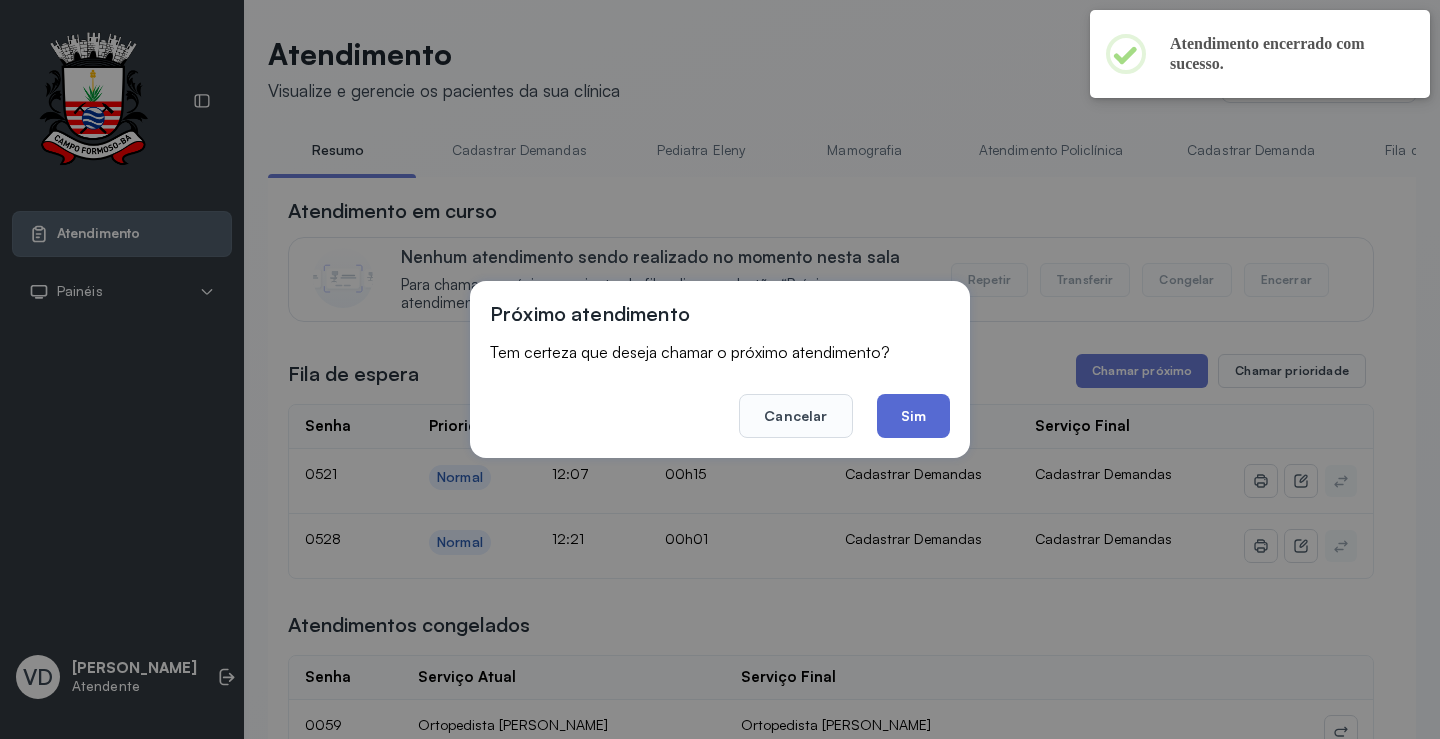 click on "Sim" 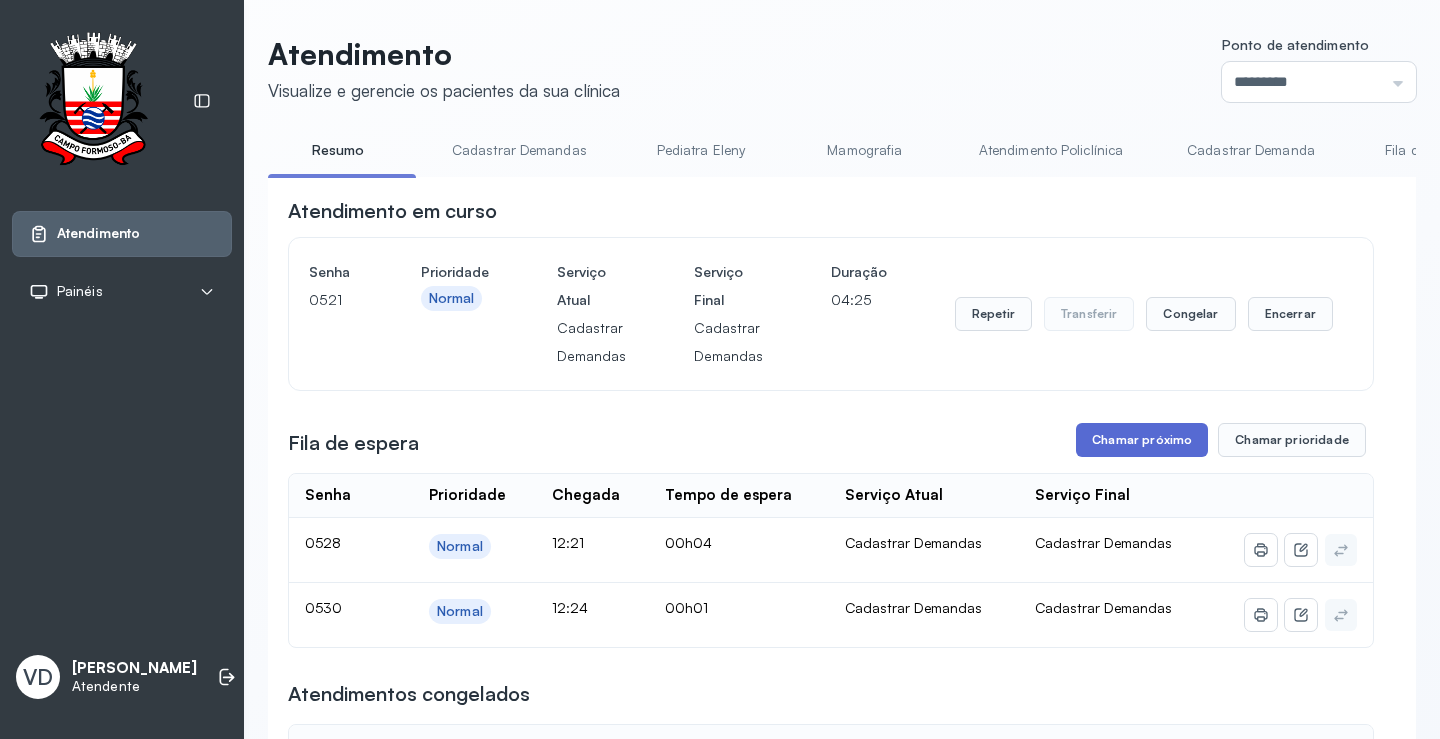 click on "Chamar próximo" at bounding box center (1142, 440) 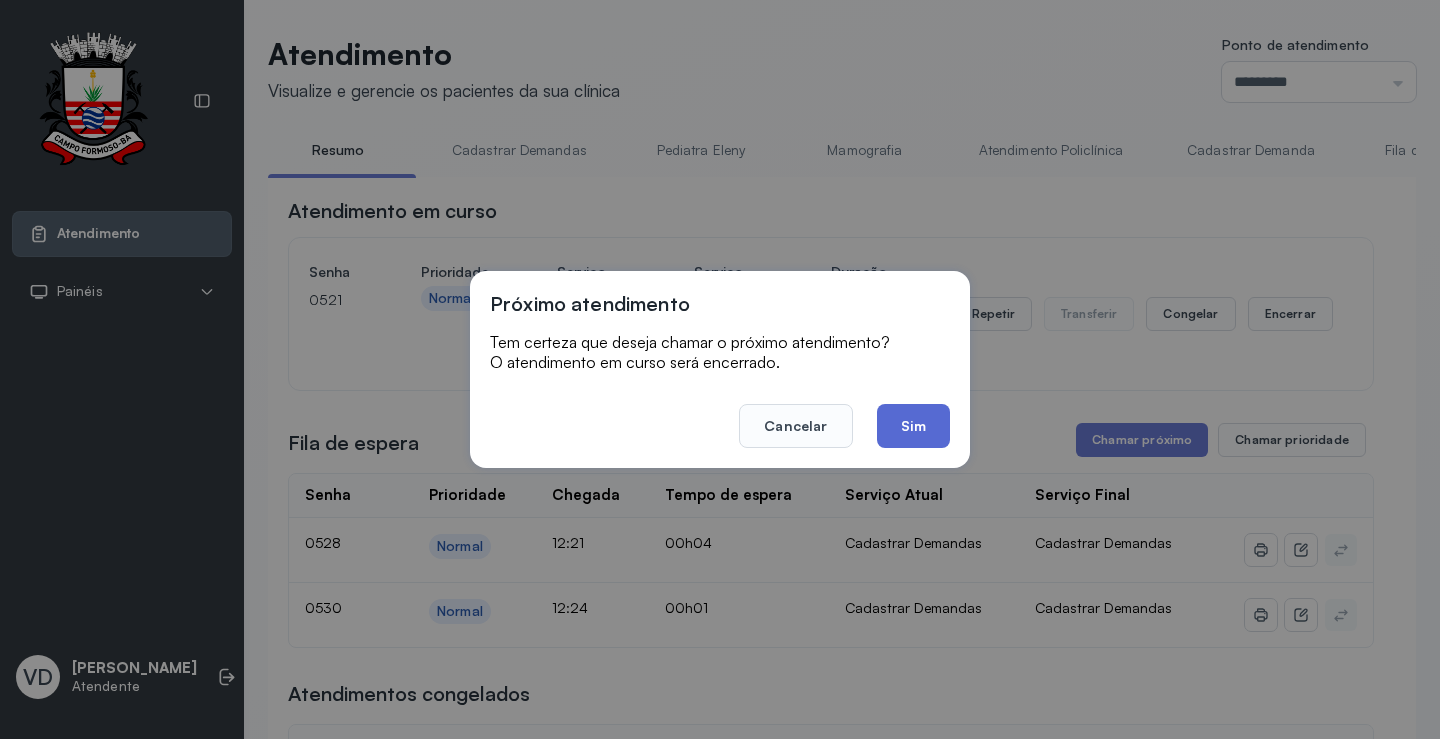 click on "Sim" 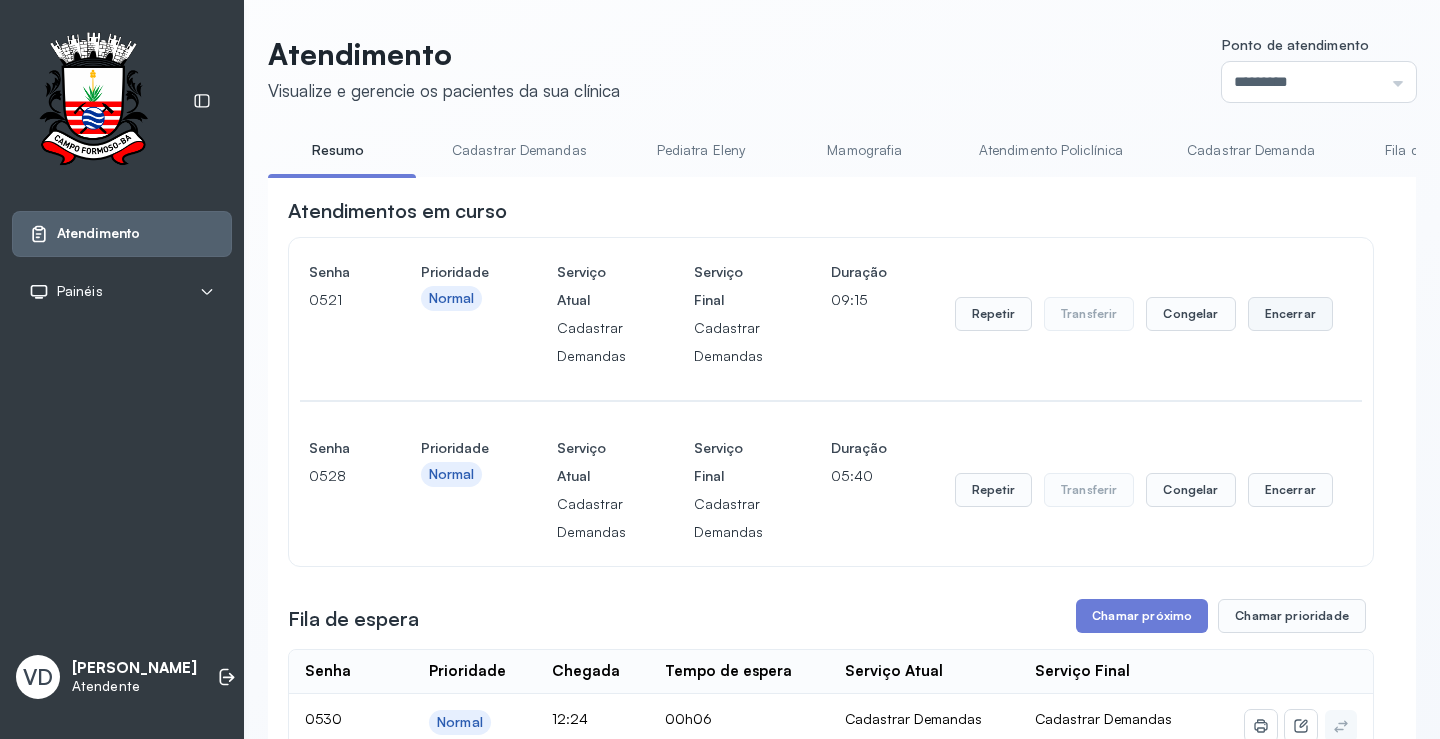 click on "Encerrar" at bounding box center [1290, 314] 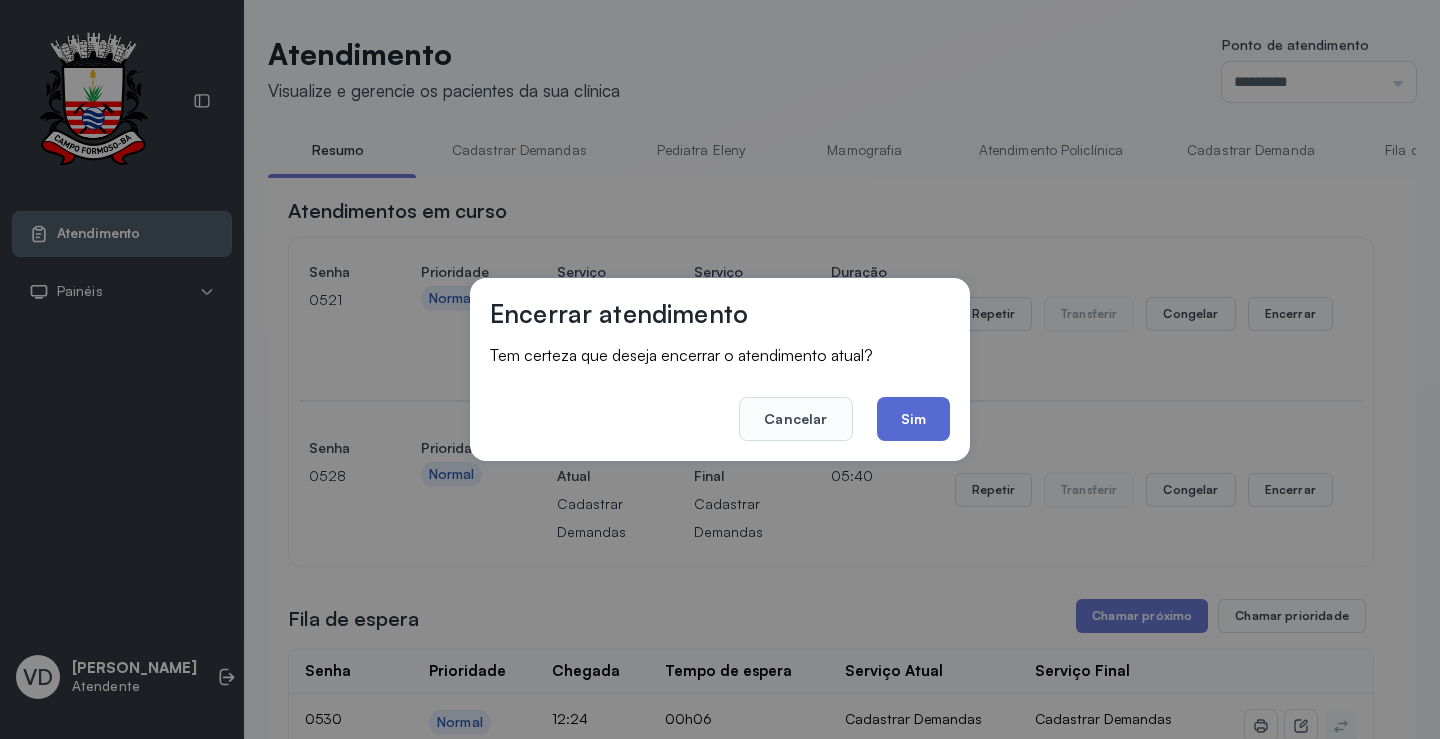 click on "Sim" 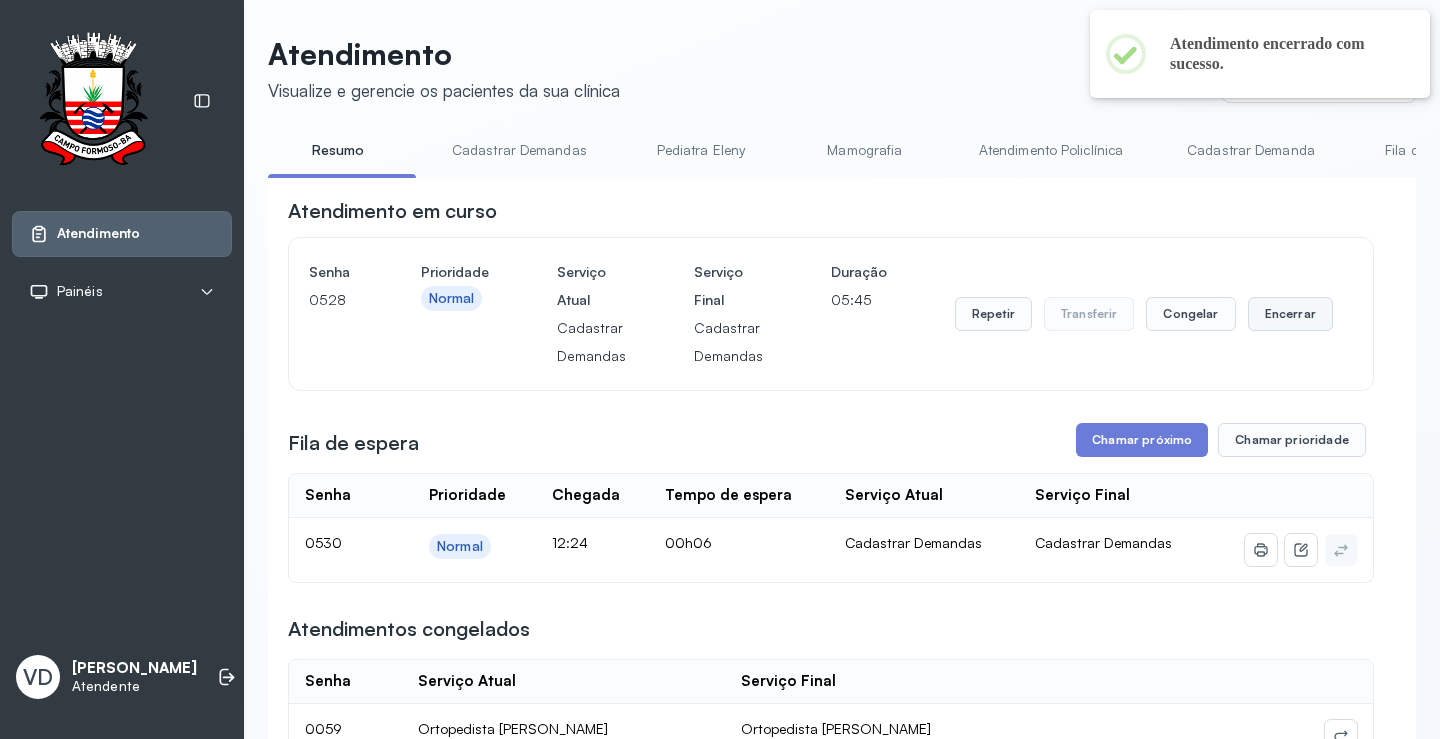 click on "Encerrar" at bounding box center (1290, 314) 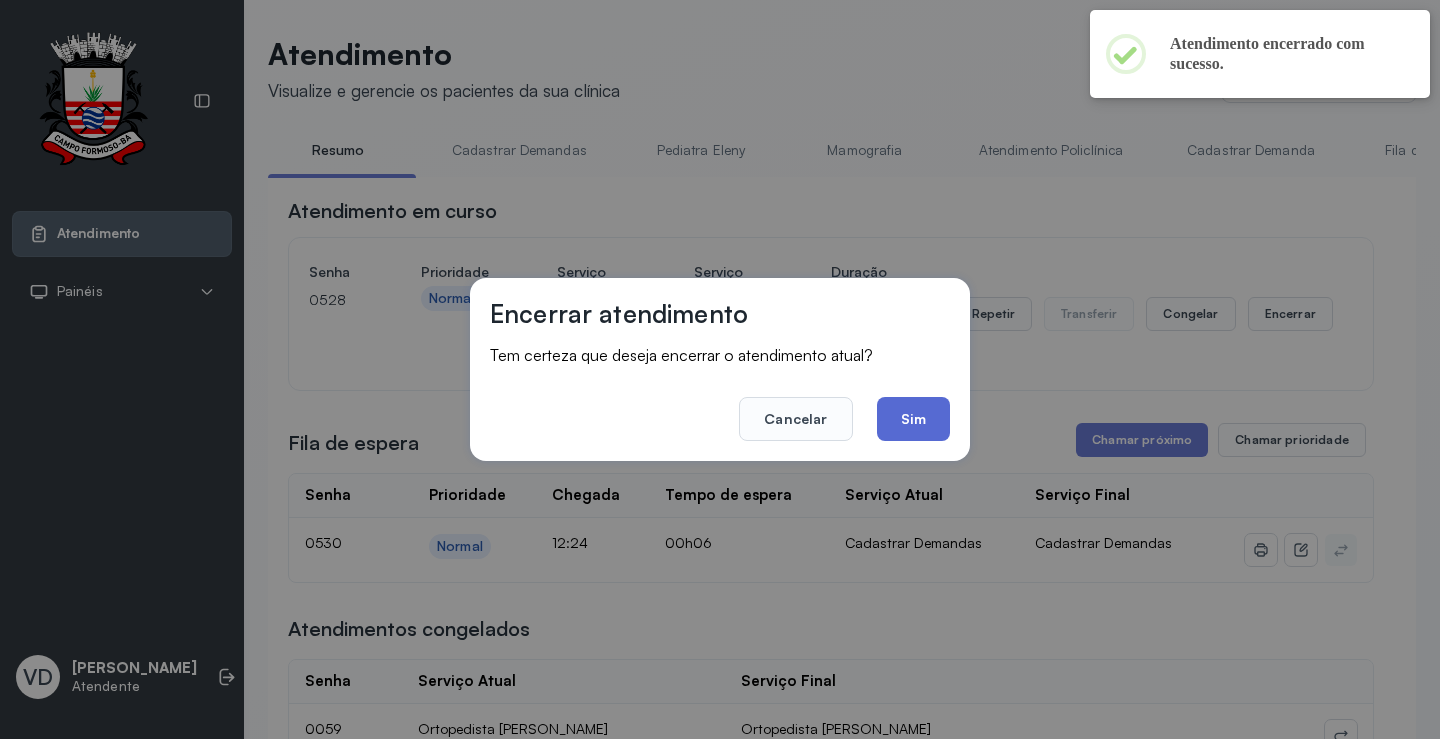 click on "Sim" 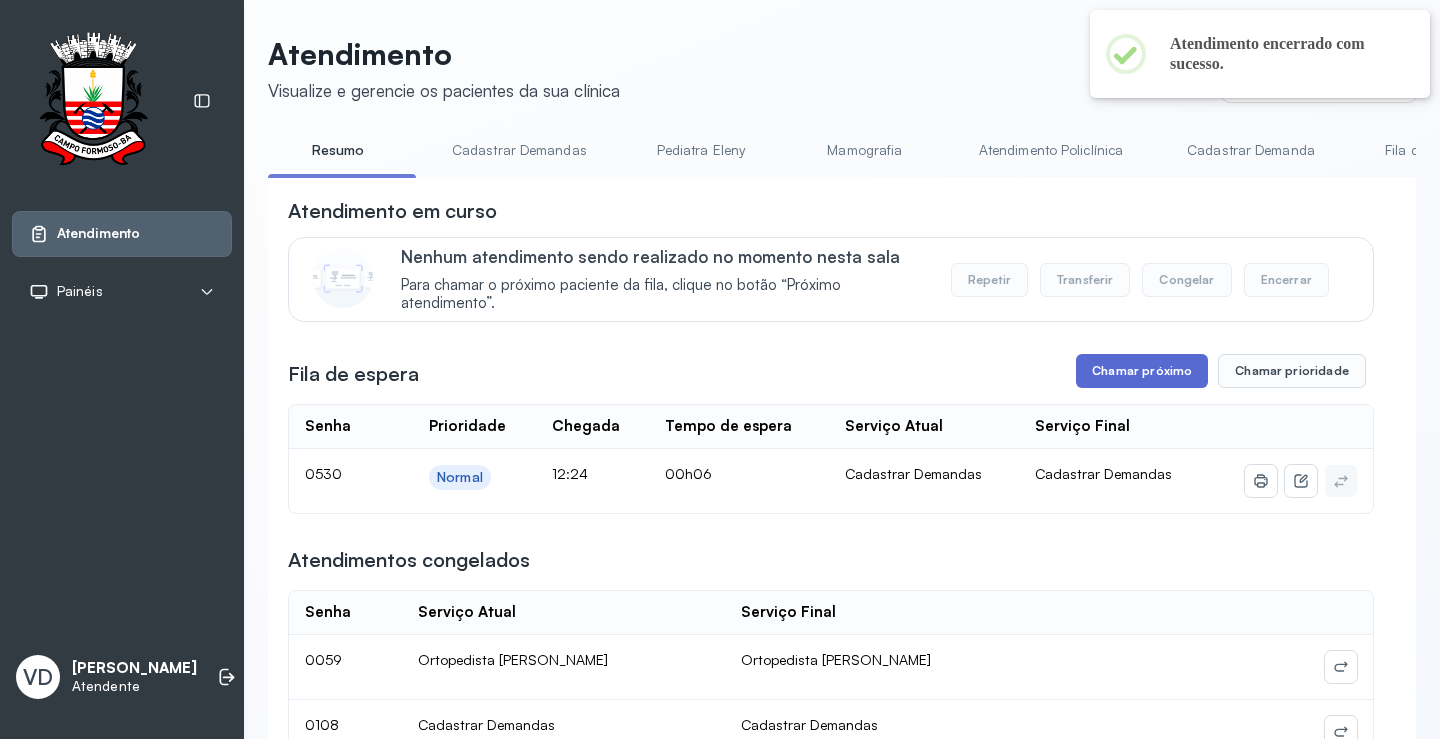 click on "Chamar próximo" at bounding box center [1142, 371] 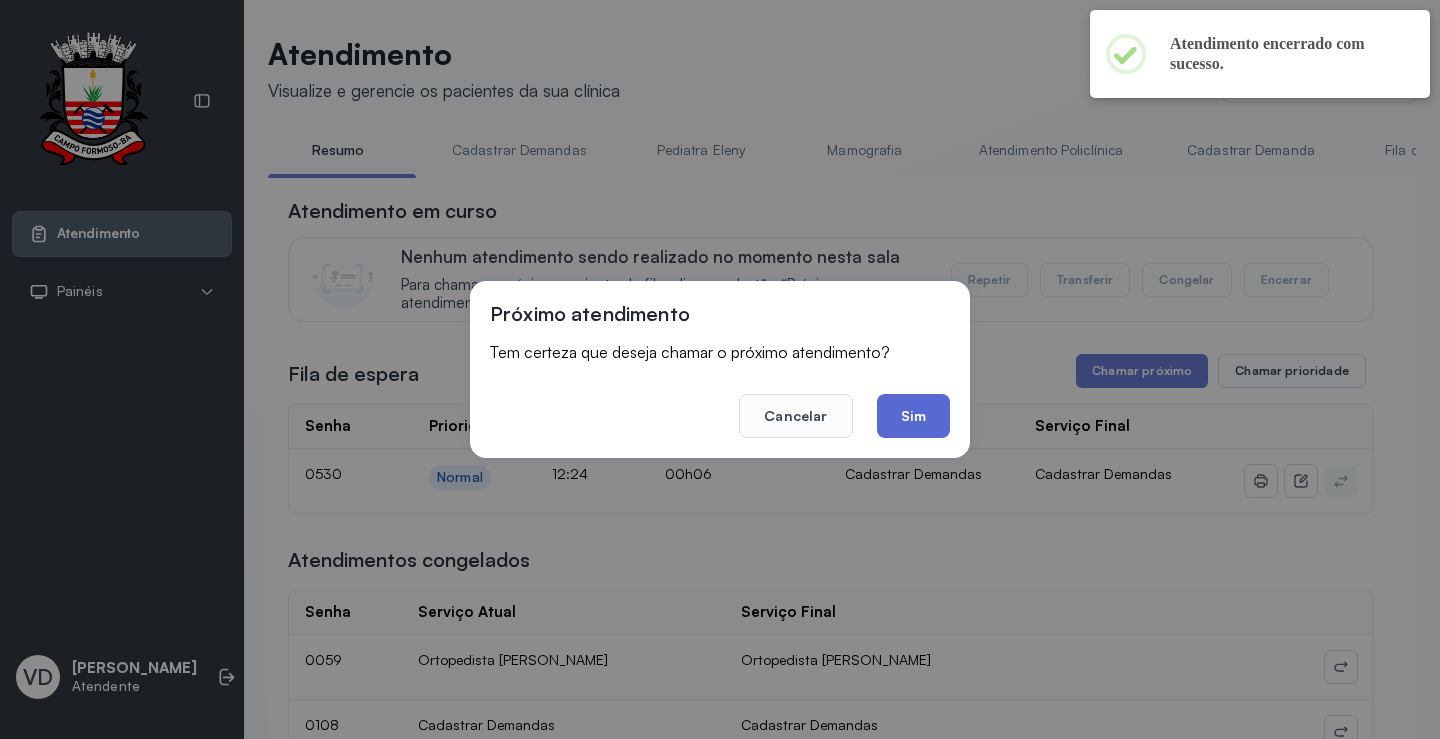 click on "Sim" 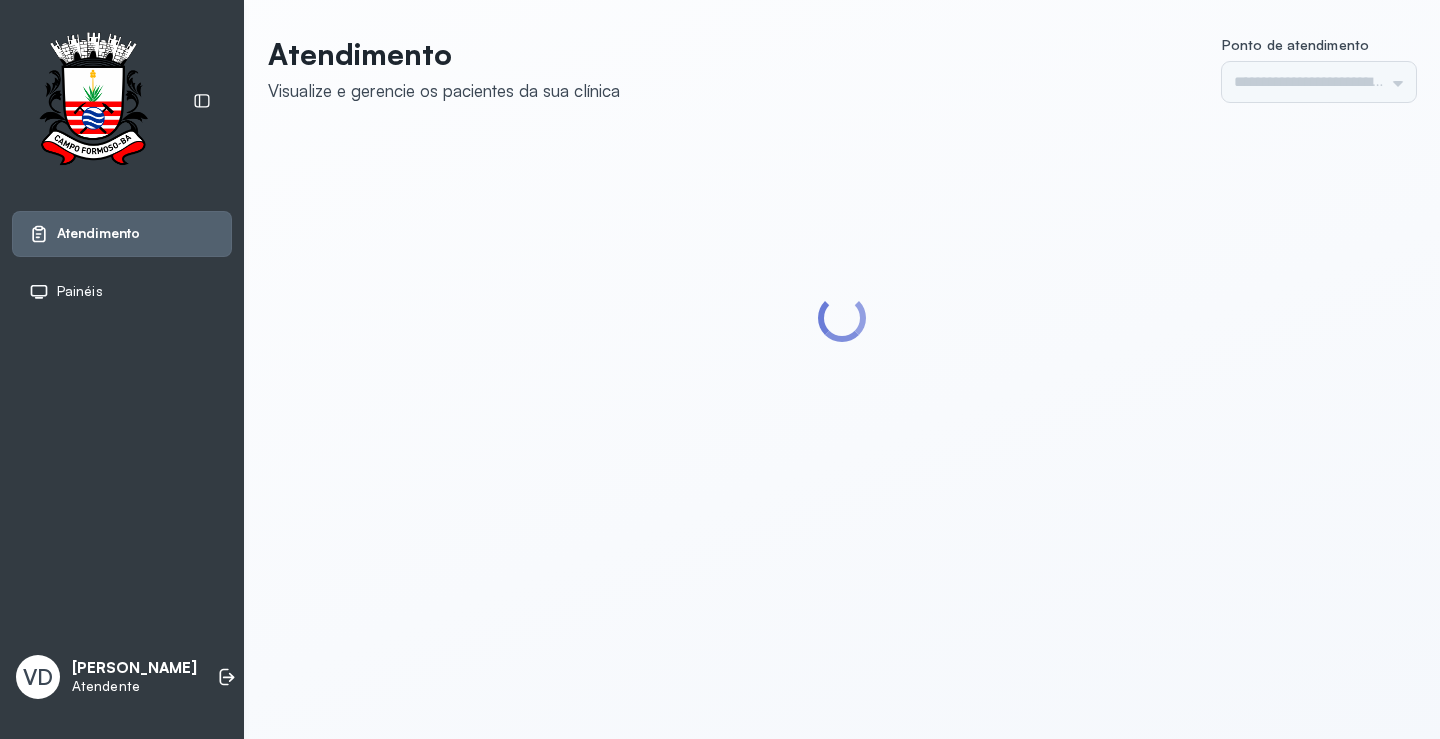 scroll, scrollTop: 0, scrollLeft: 0, axis: both 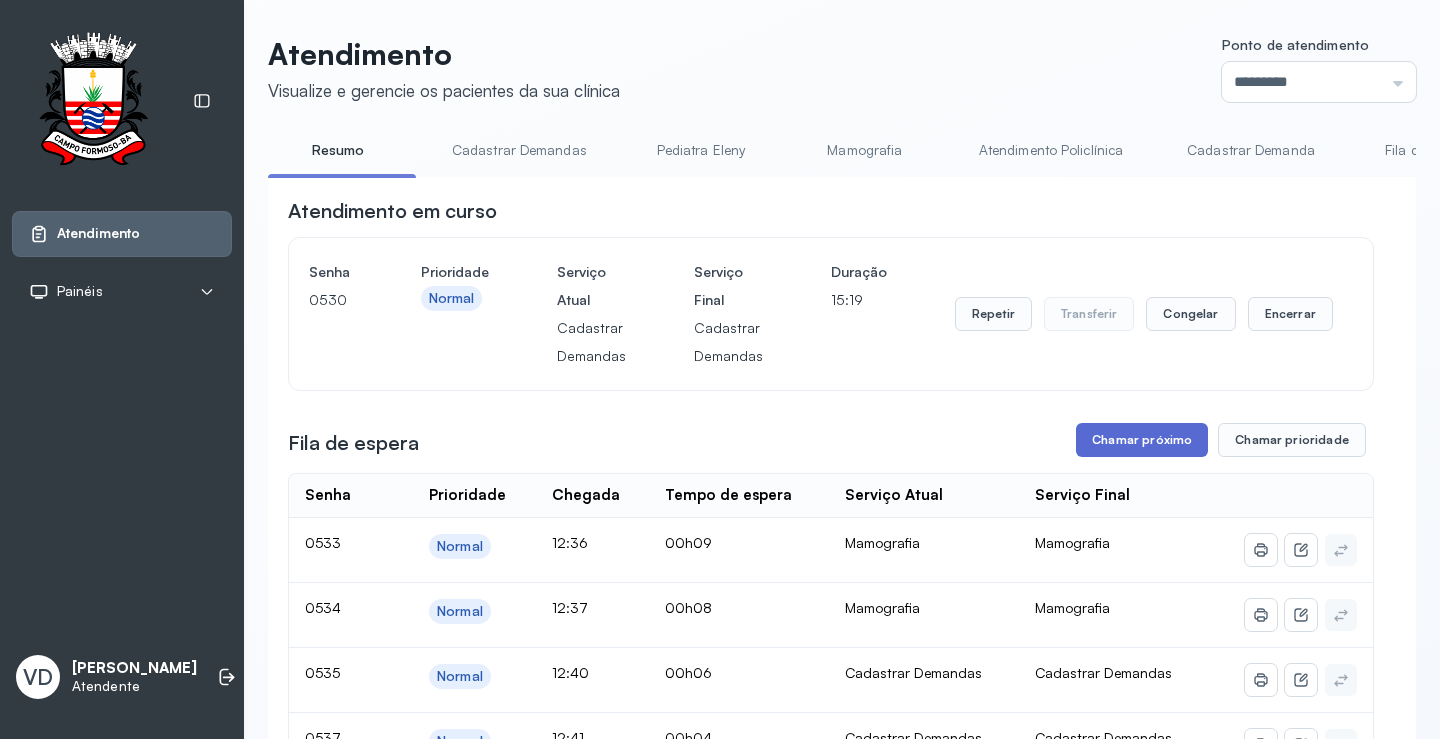 click on "Chamar próximo" at bounding box center (1142, 440) 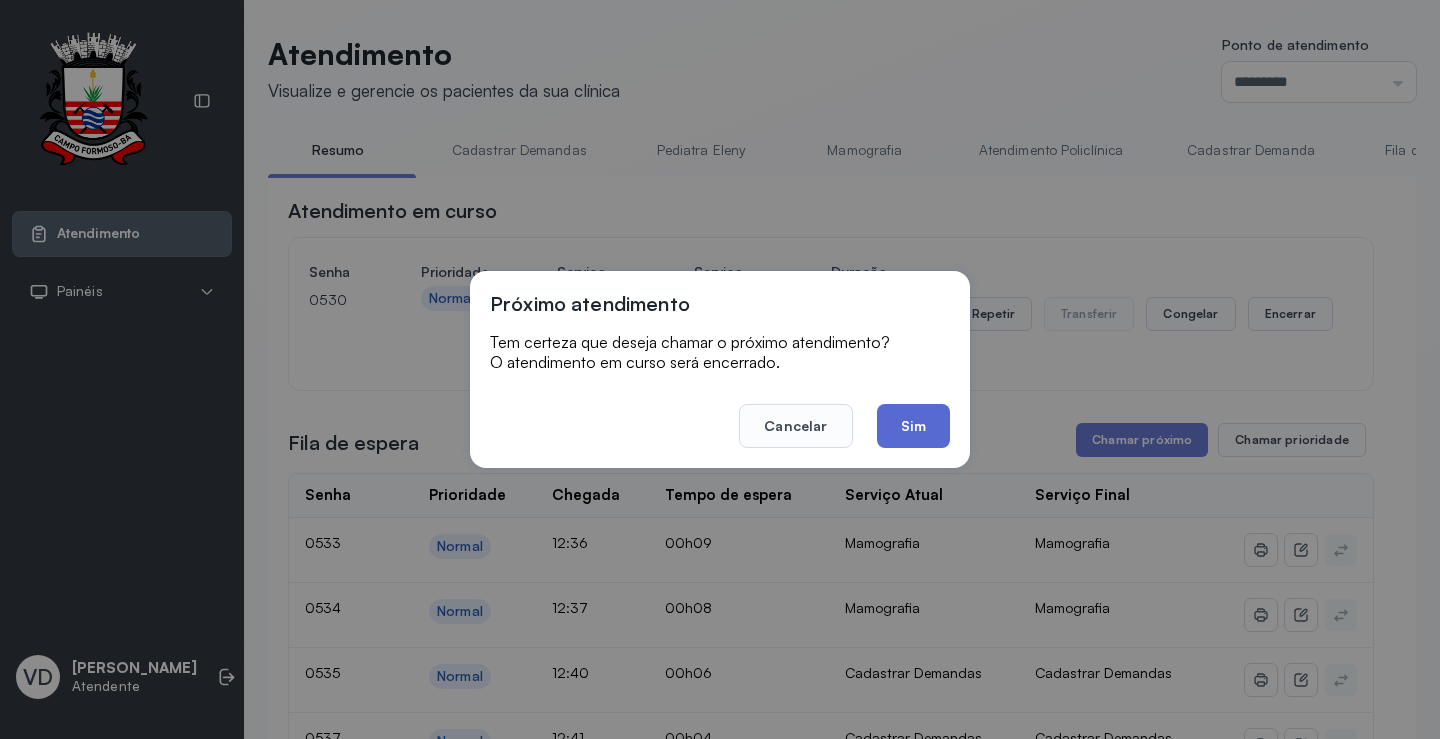 click on "Sim" 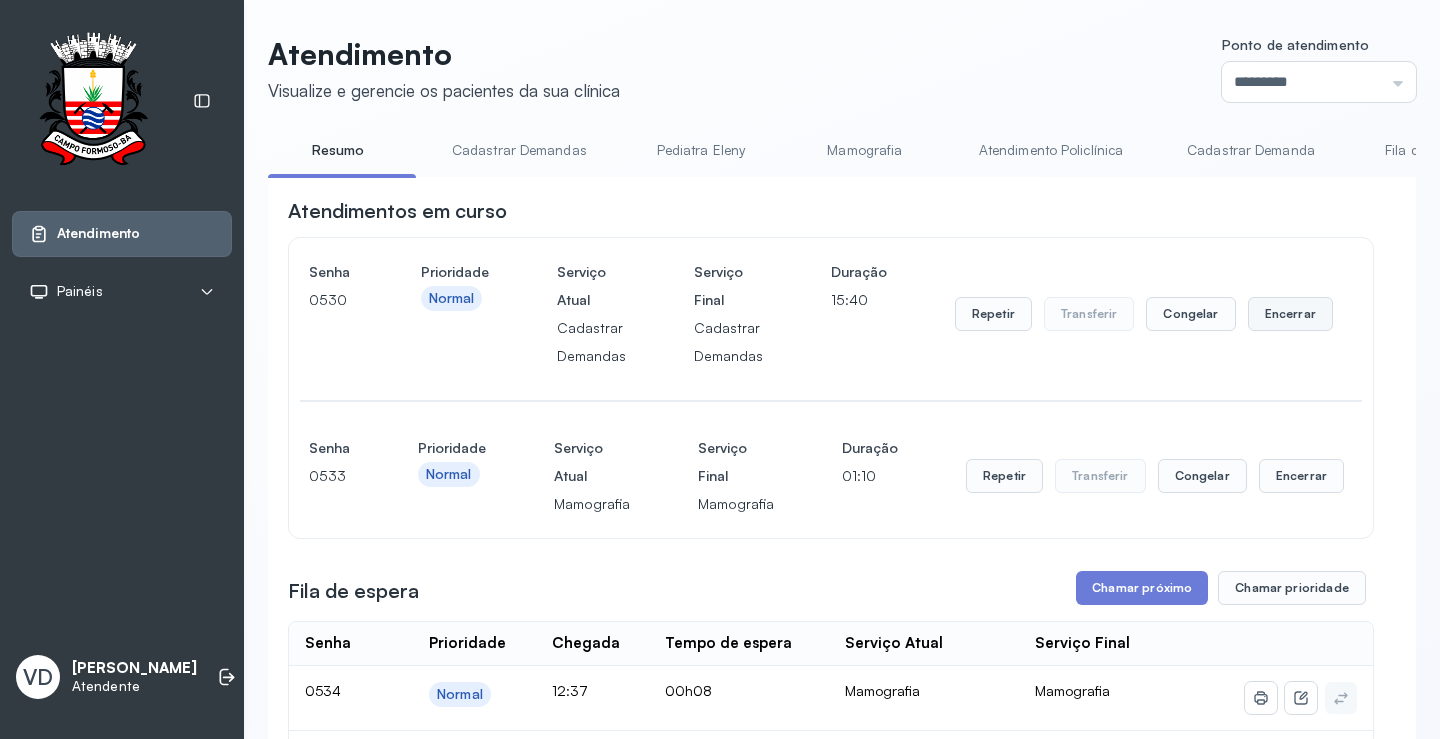 click on "Encerrar" at bounding box center (1290, 314) 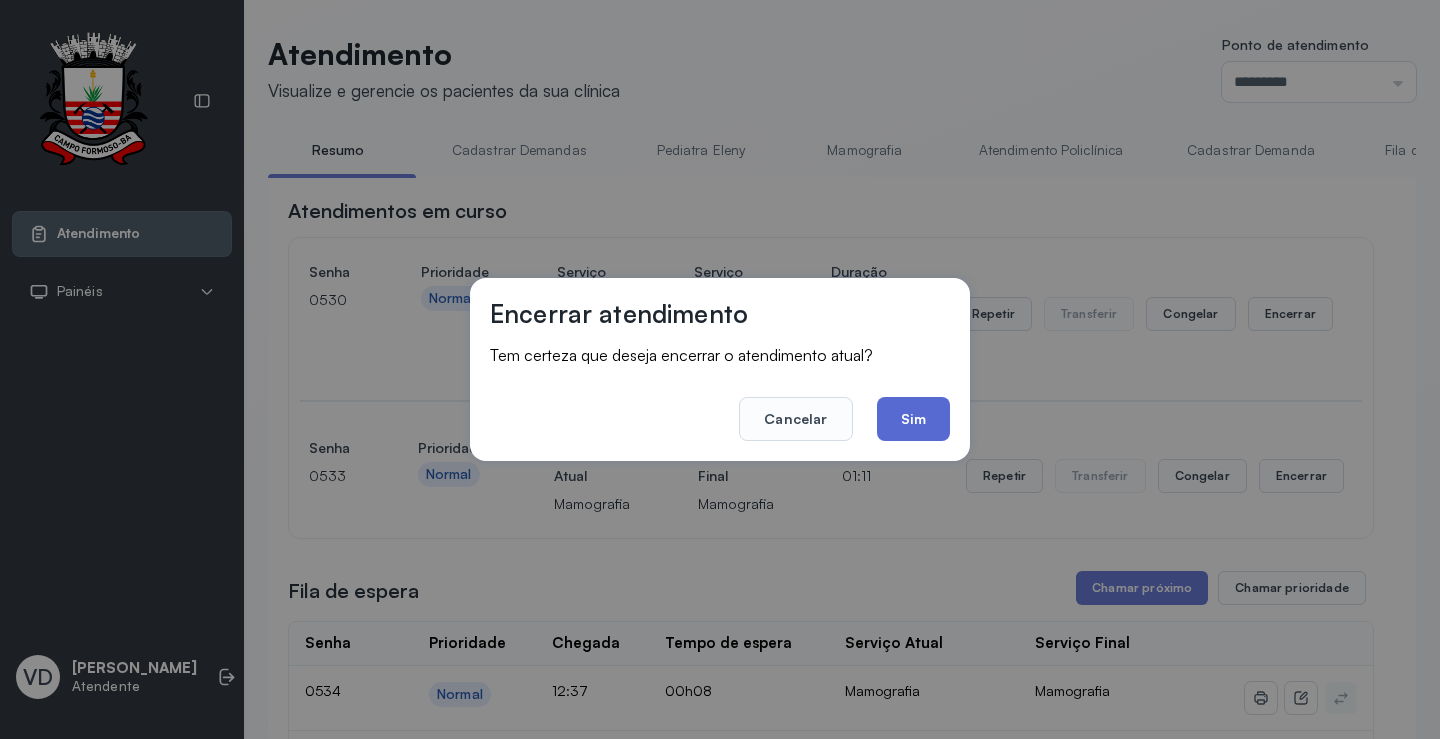 click on "Sim" 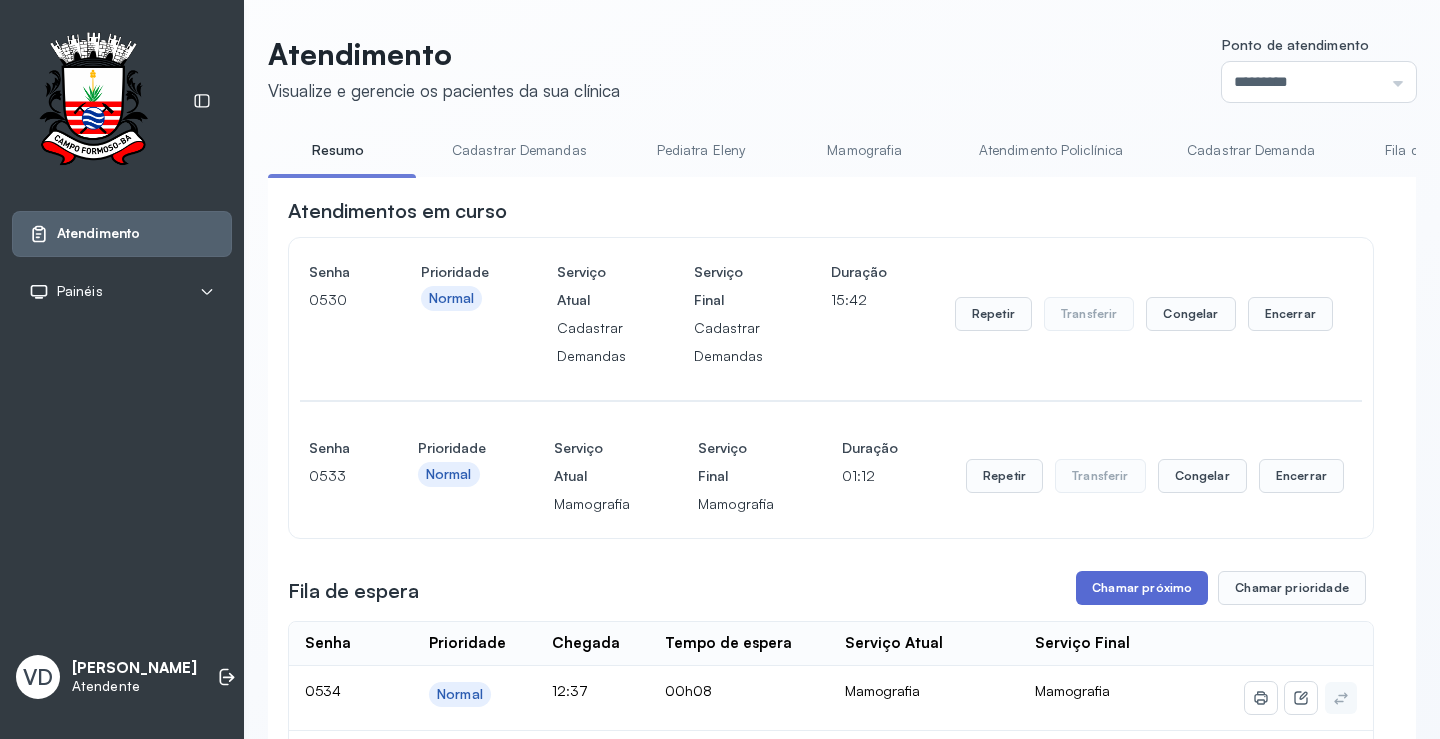 click on "Chamar próximo" at bounding box center (1142, 588) 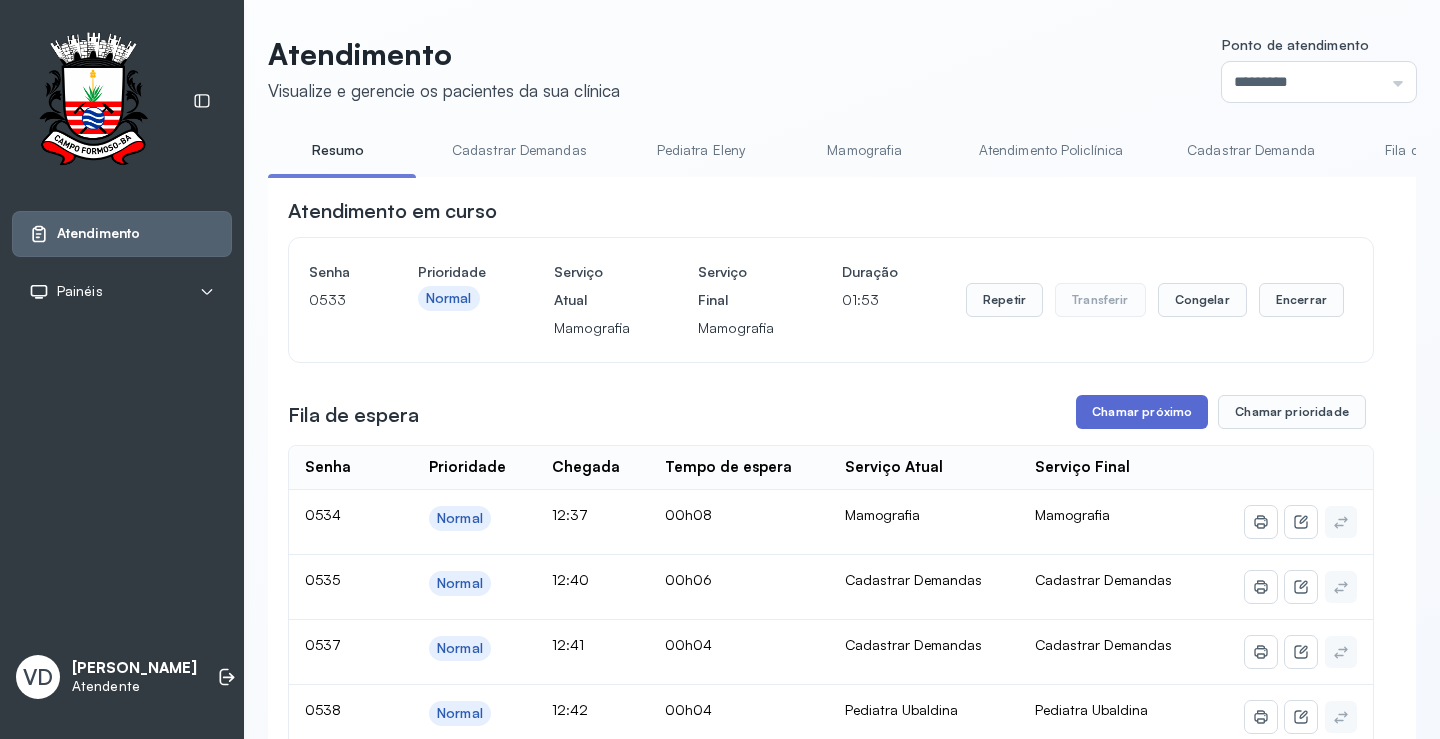 click on "Chamar próximo" at bounding box center (1142, 412) 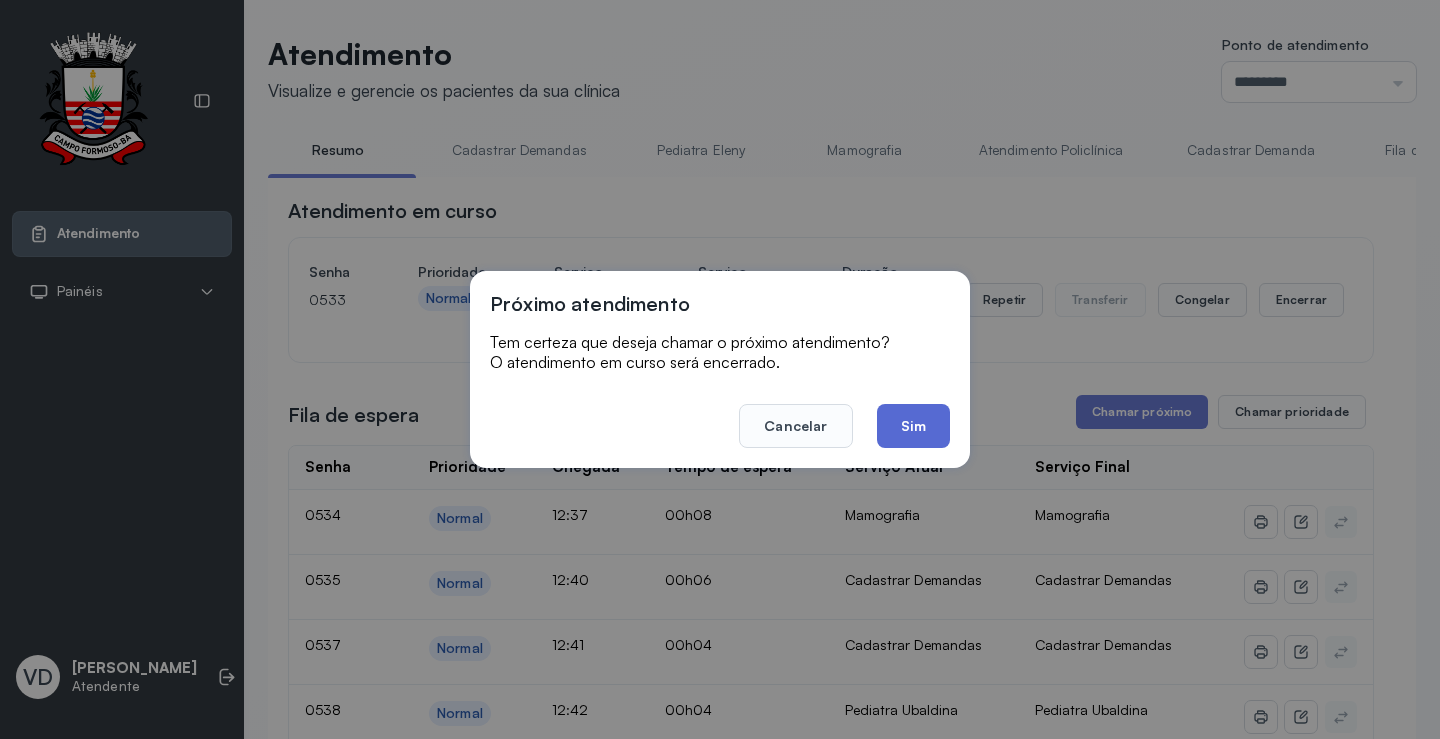 click on "Sim" 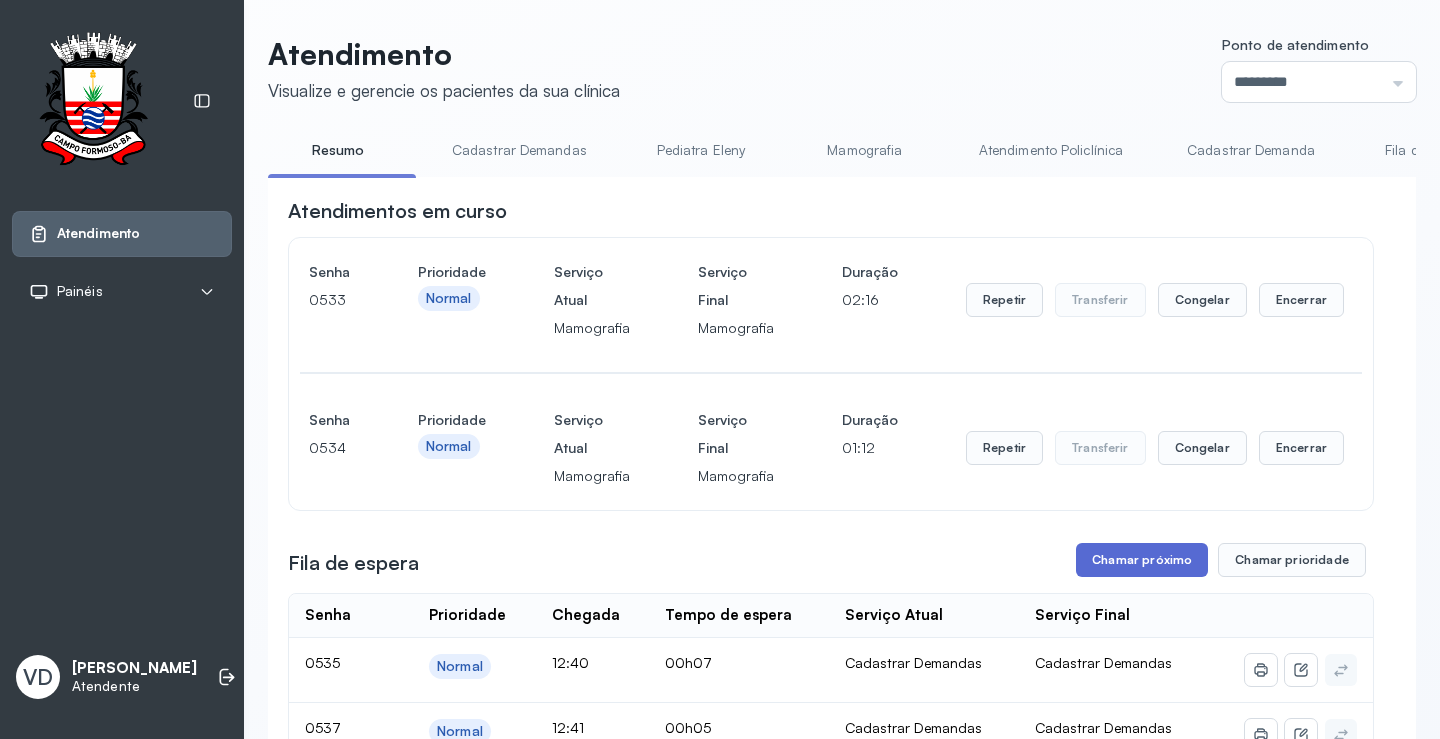 click on "Chamar próximo" at bounding box center [1142, 560] 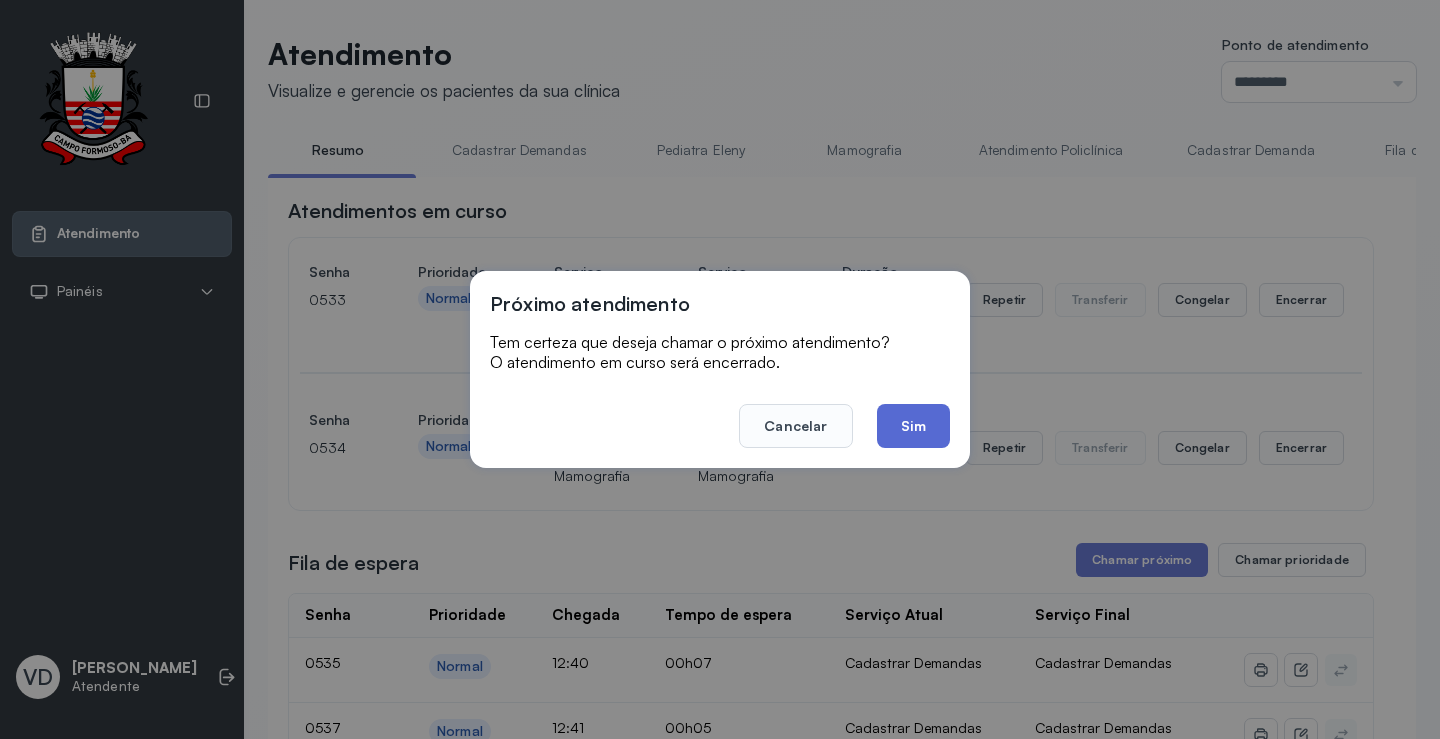 click on "Sim" 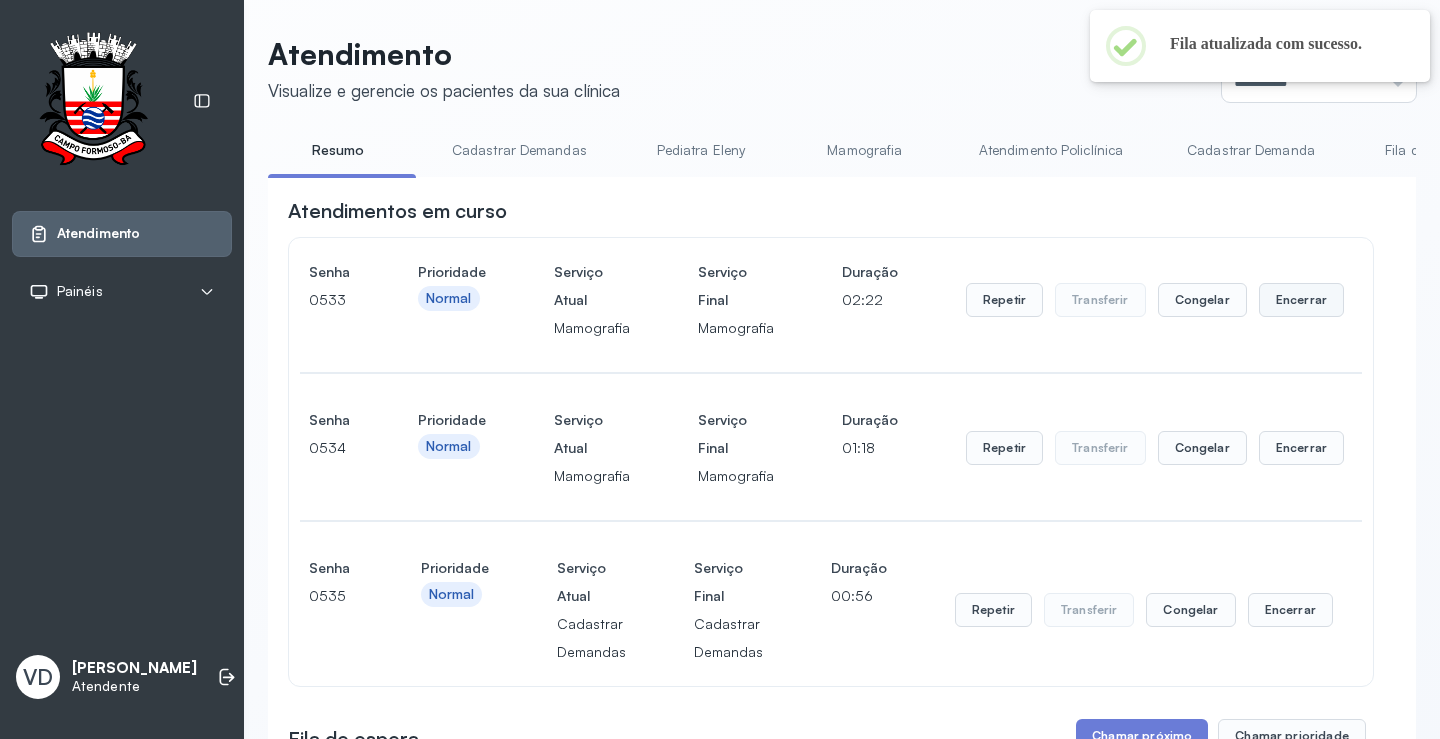 click on "Encerrar" at bounding box center [1301, 300] 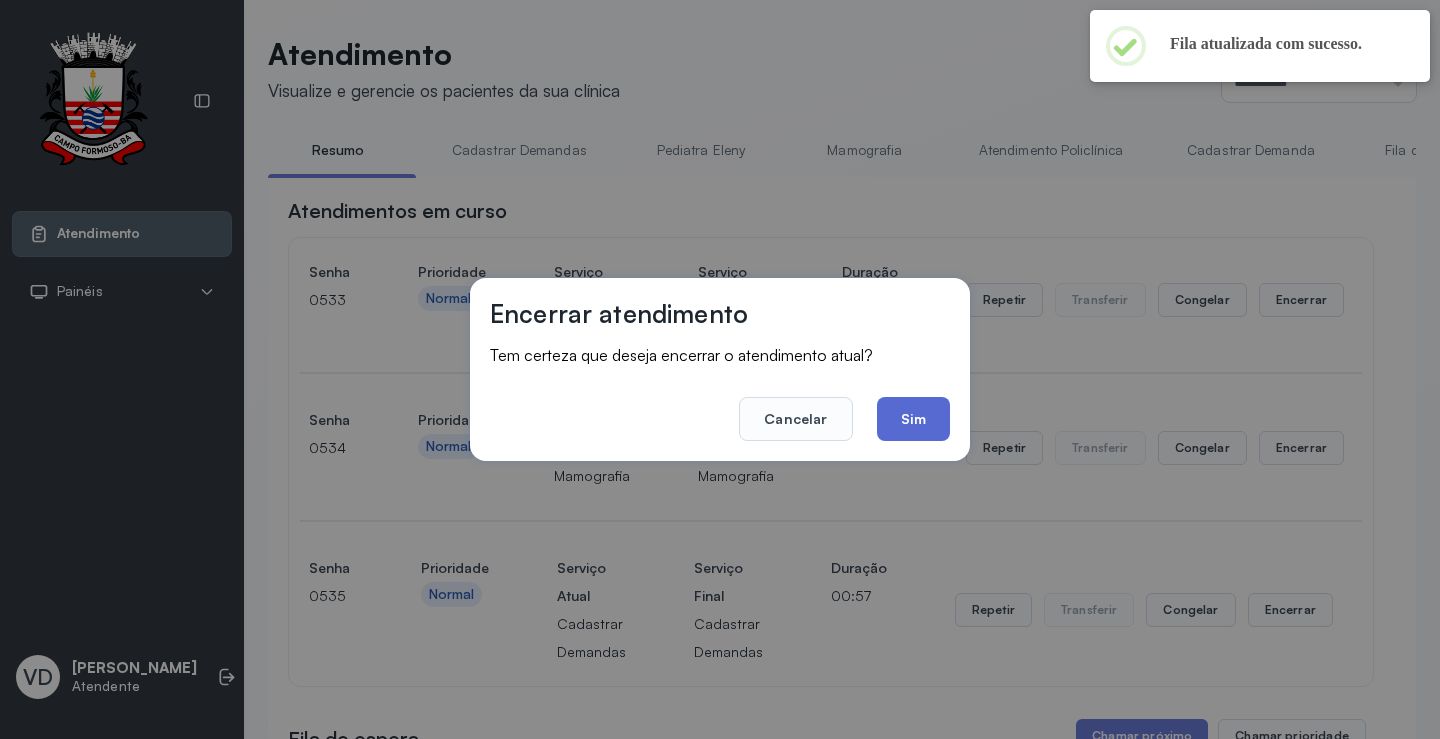 click on "Sim" 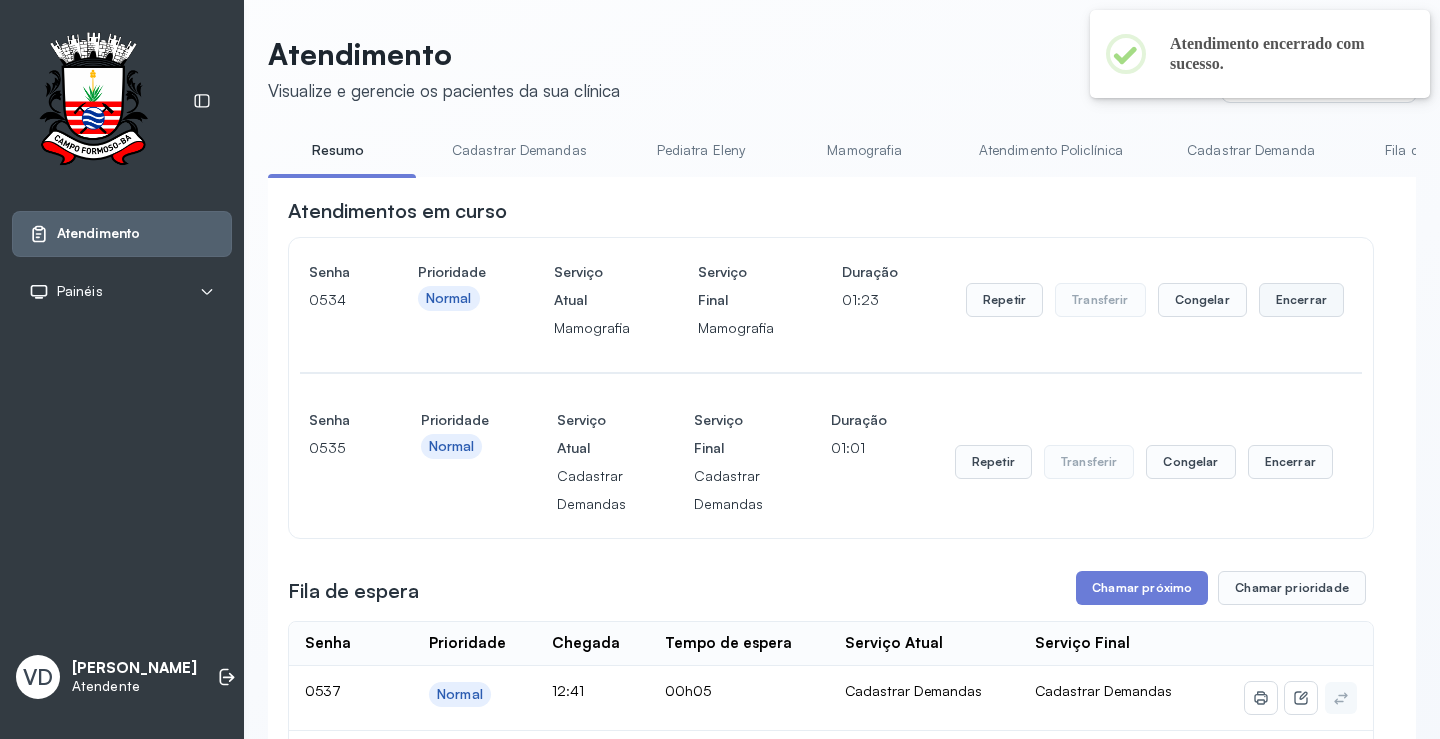 click on "Encerrar" at bounding box center [1301, 300] 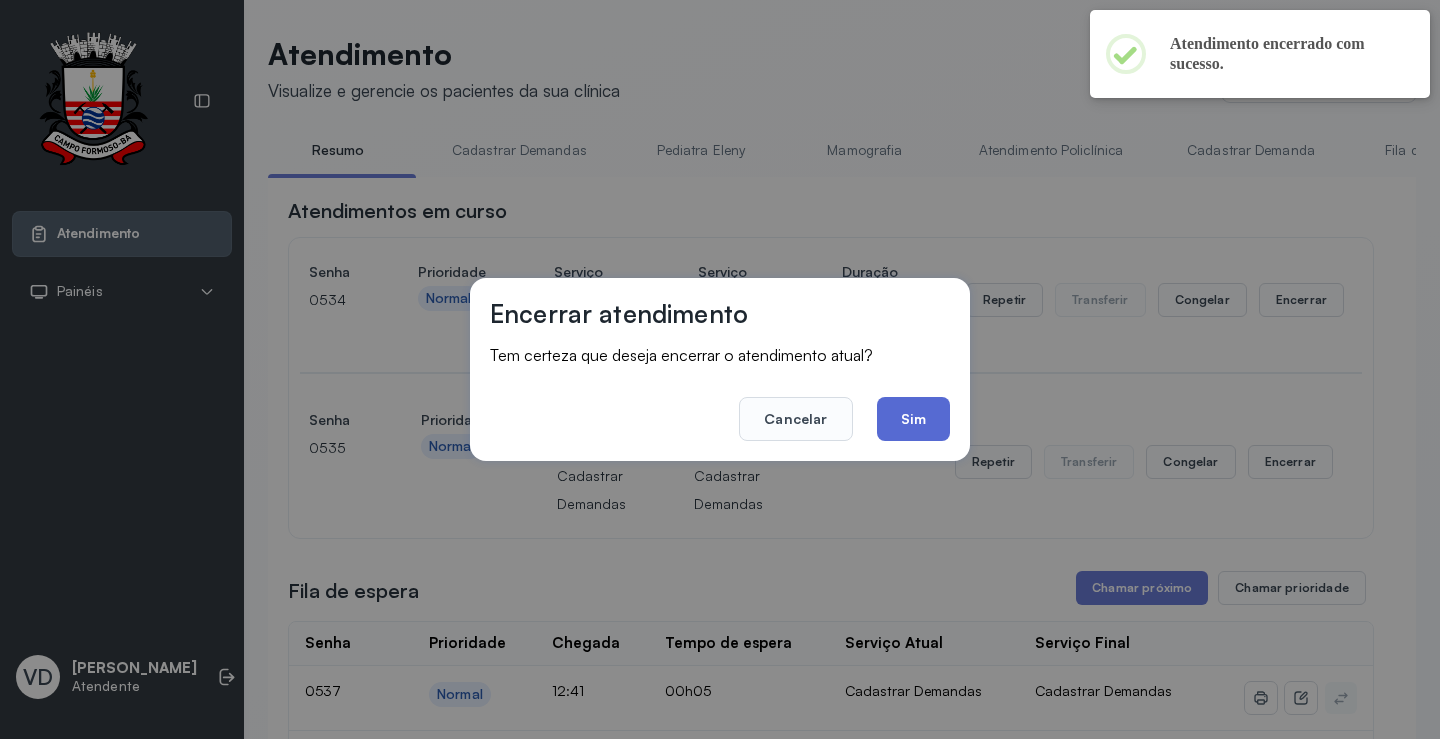 click on "Sim" 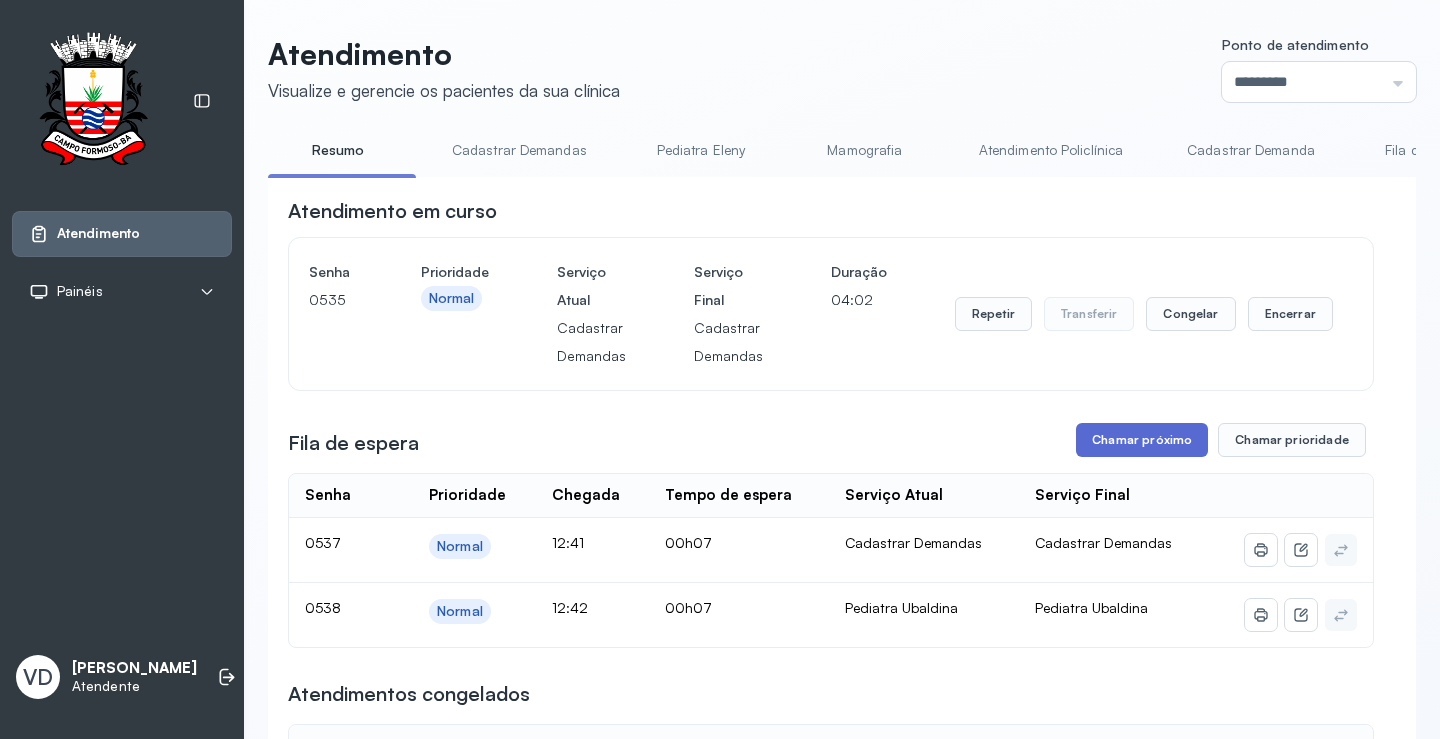 click on "Chamar próximo" at bounding box center (1142, 440) 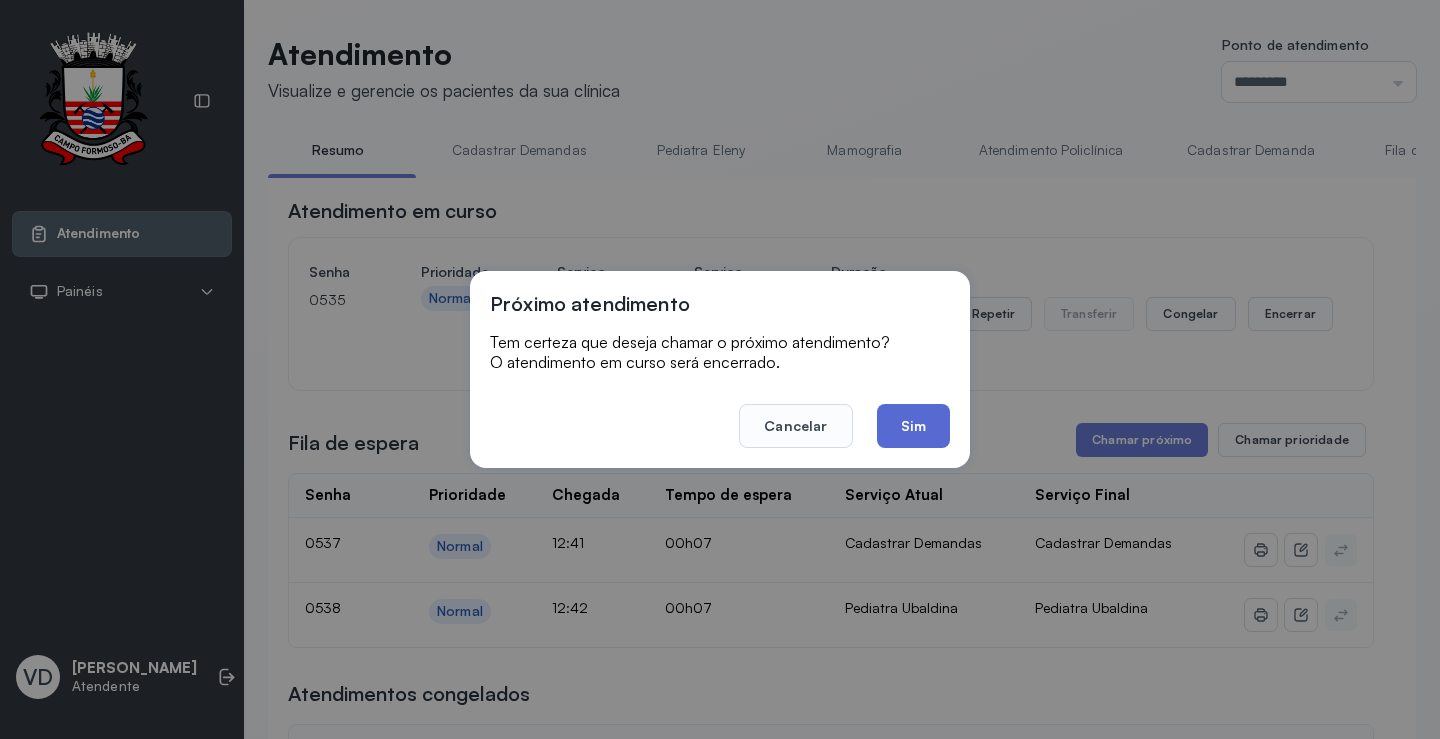 click on "Sim" 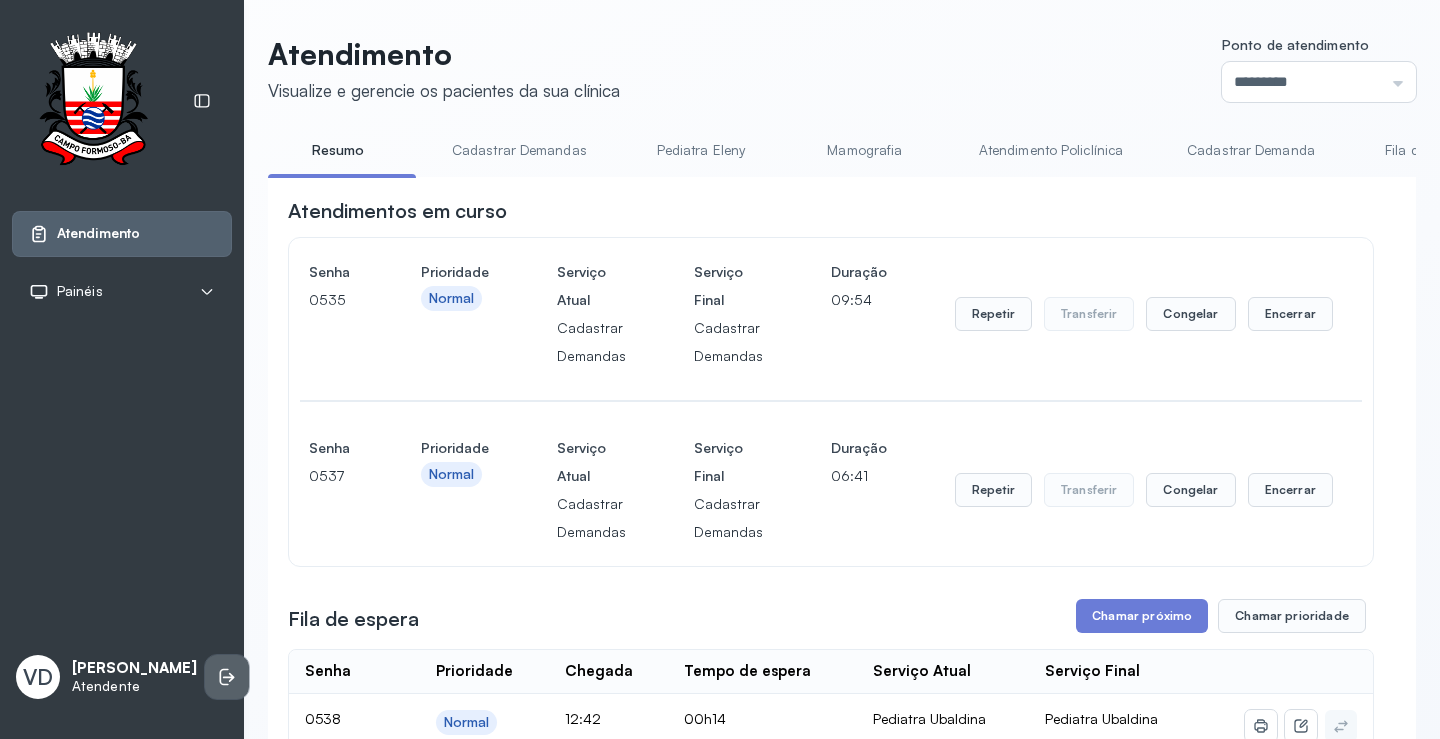 click 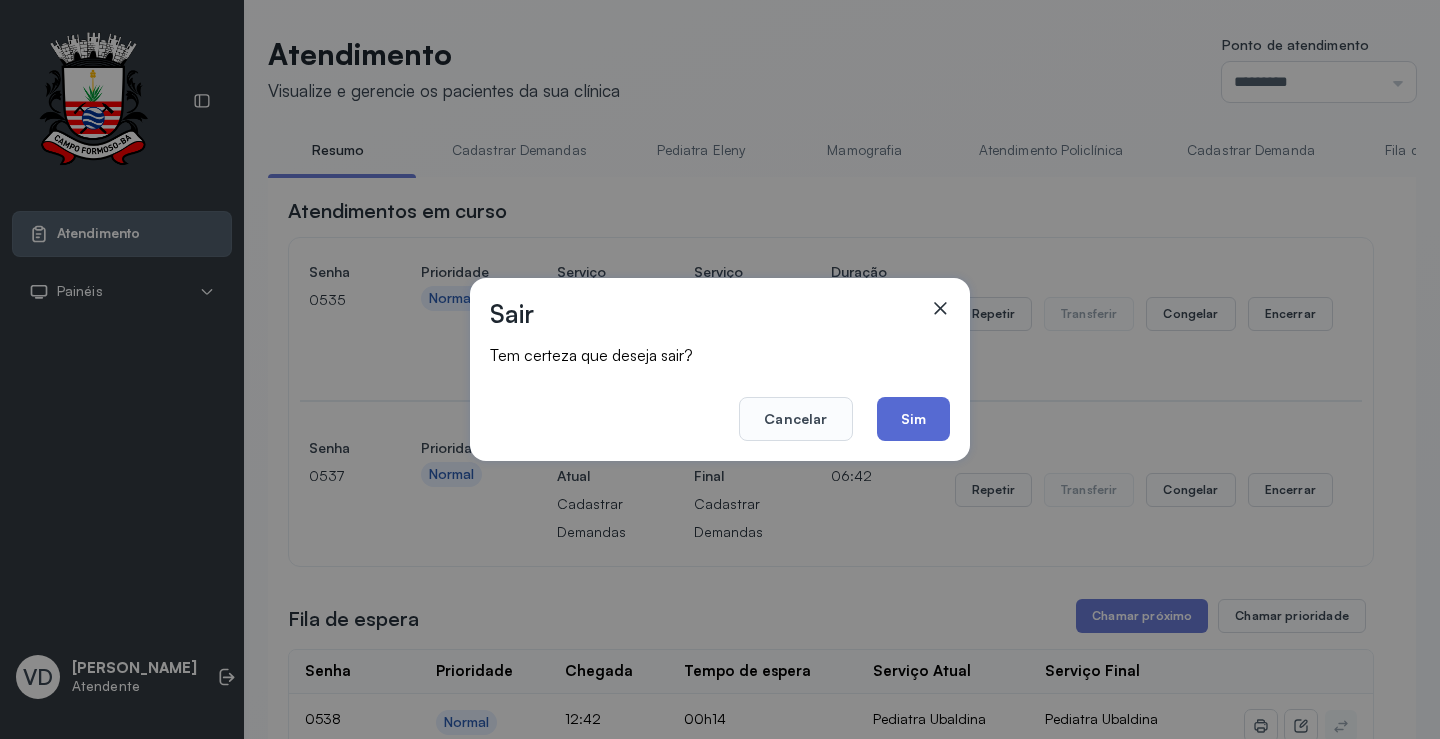 click on "Sim" 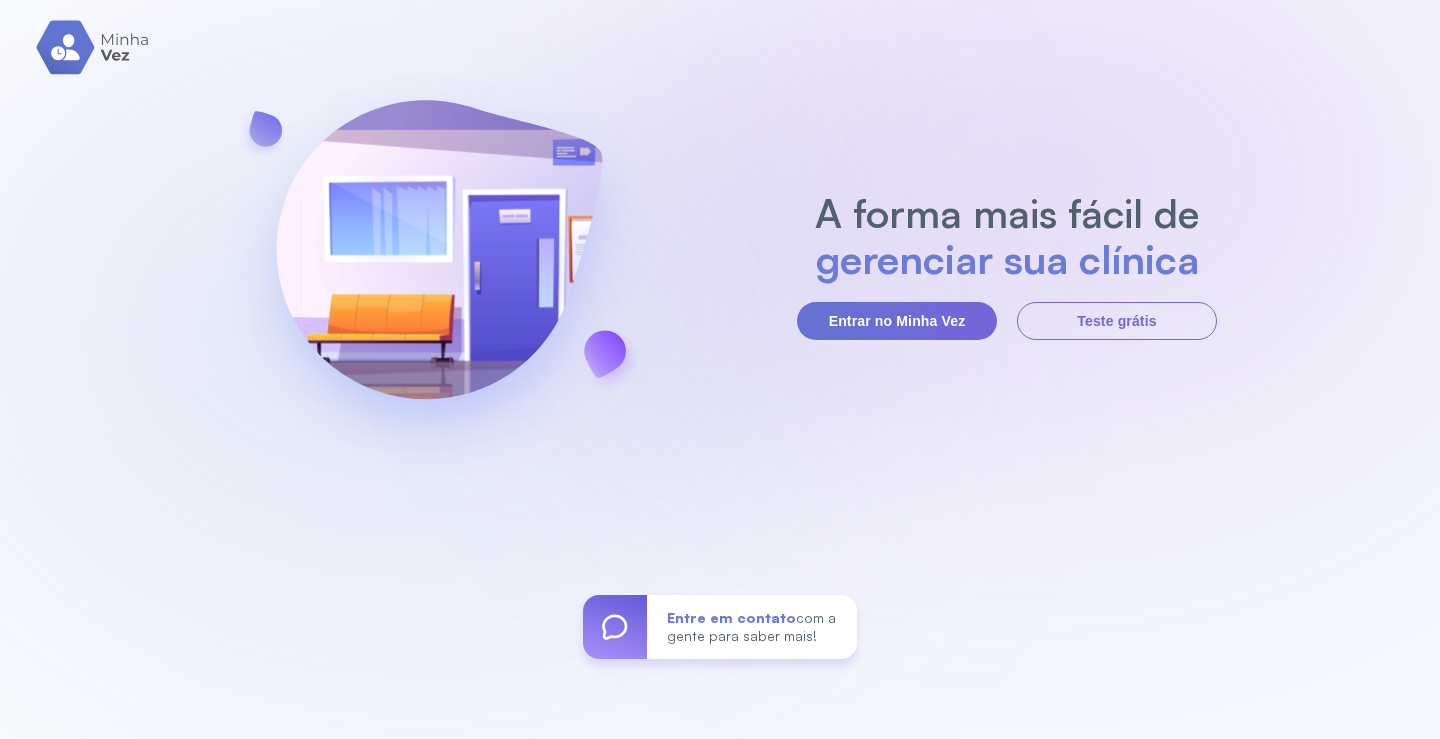 scroll, scrollTop: 0, scrollLeft: 0, axis: both 